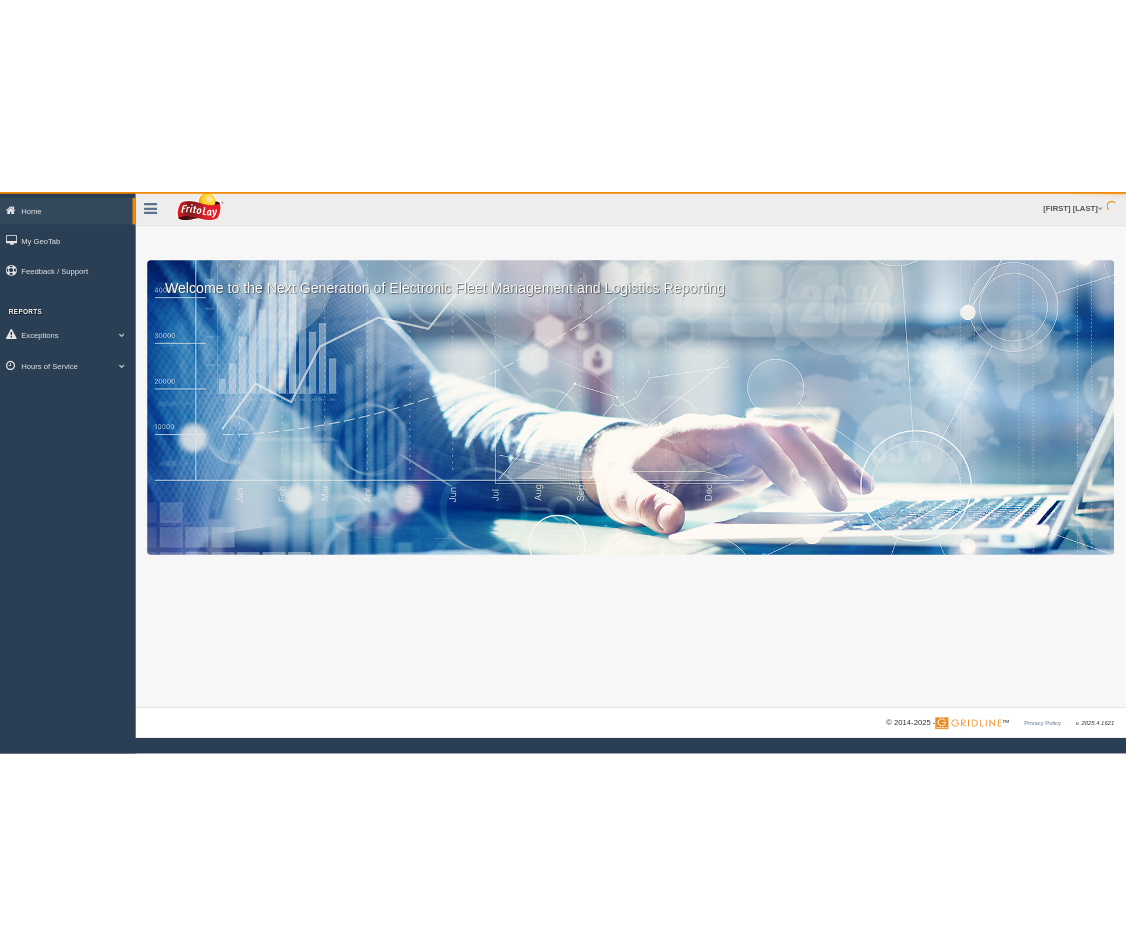 scroll, scrollTop: 0, scrollLeft: 0, axis: both 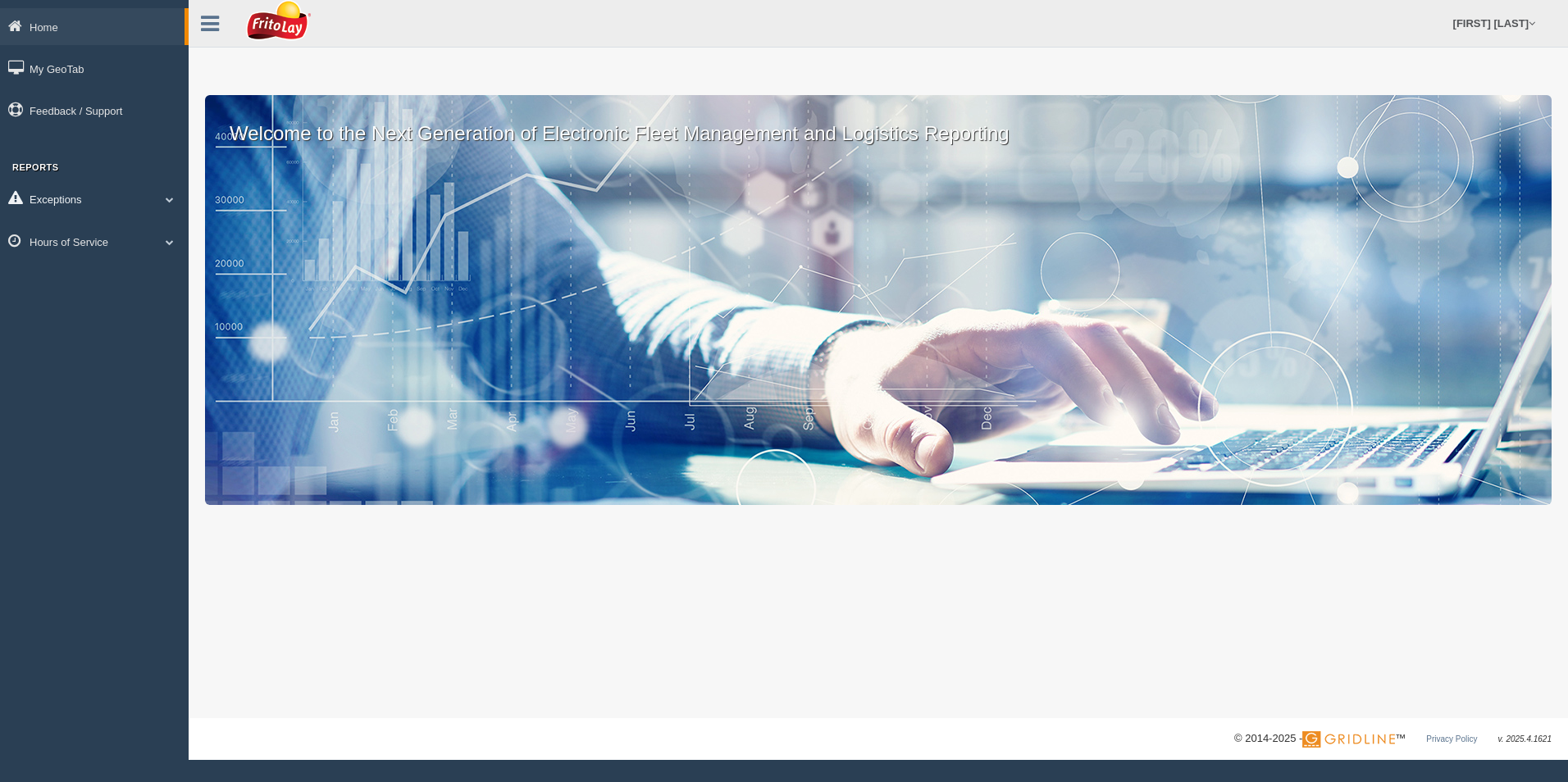 click on "Exceptions" at bounding box center [92, 26] 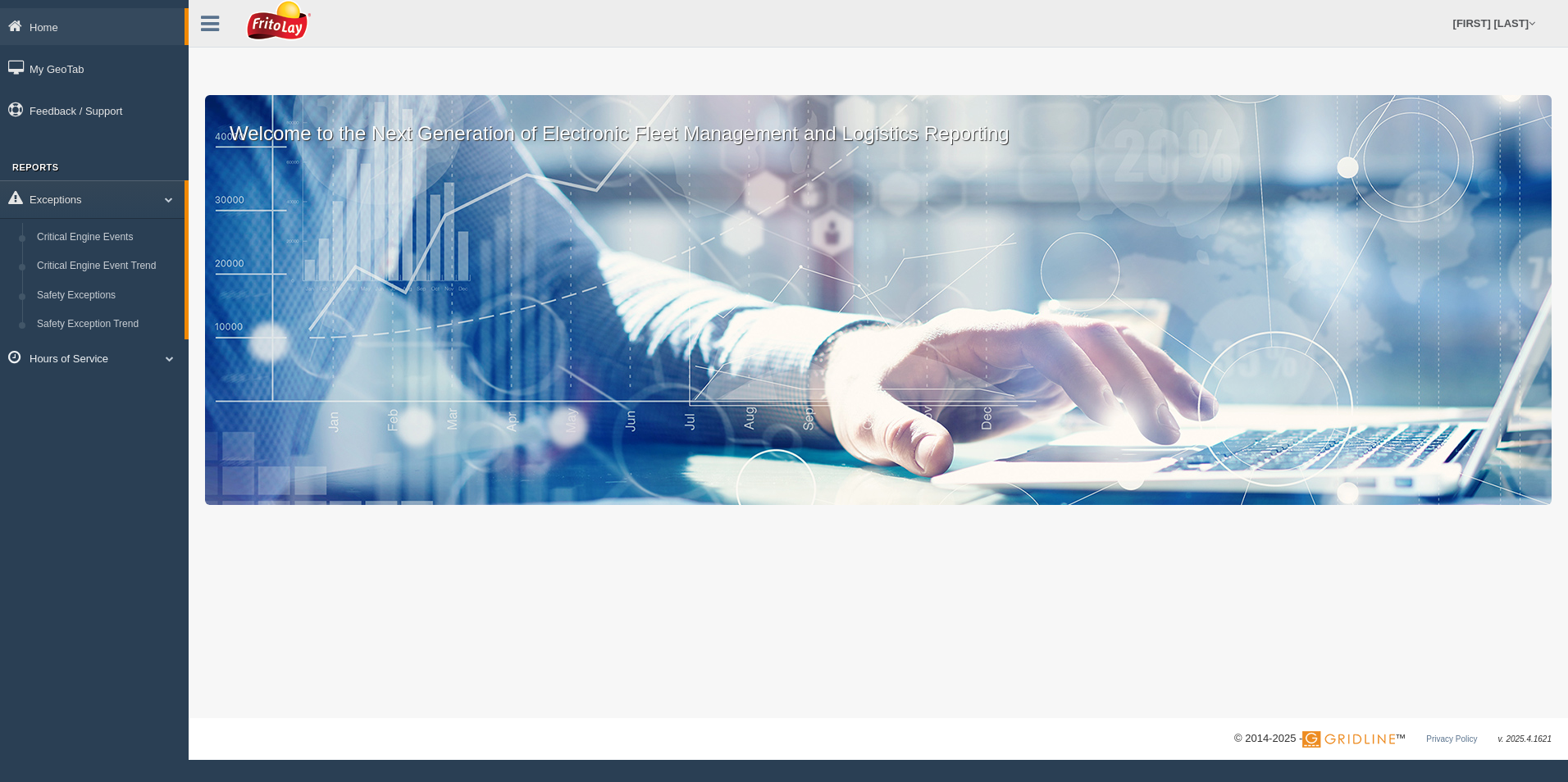 click on "Hours of Service" at bounding box center (92, 26) 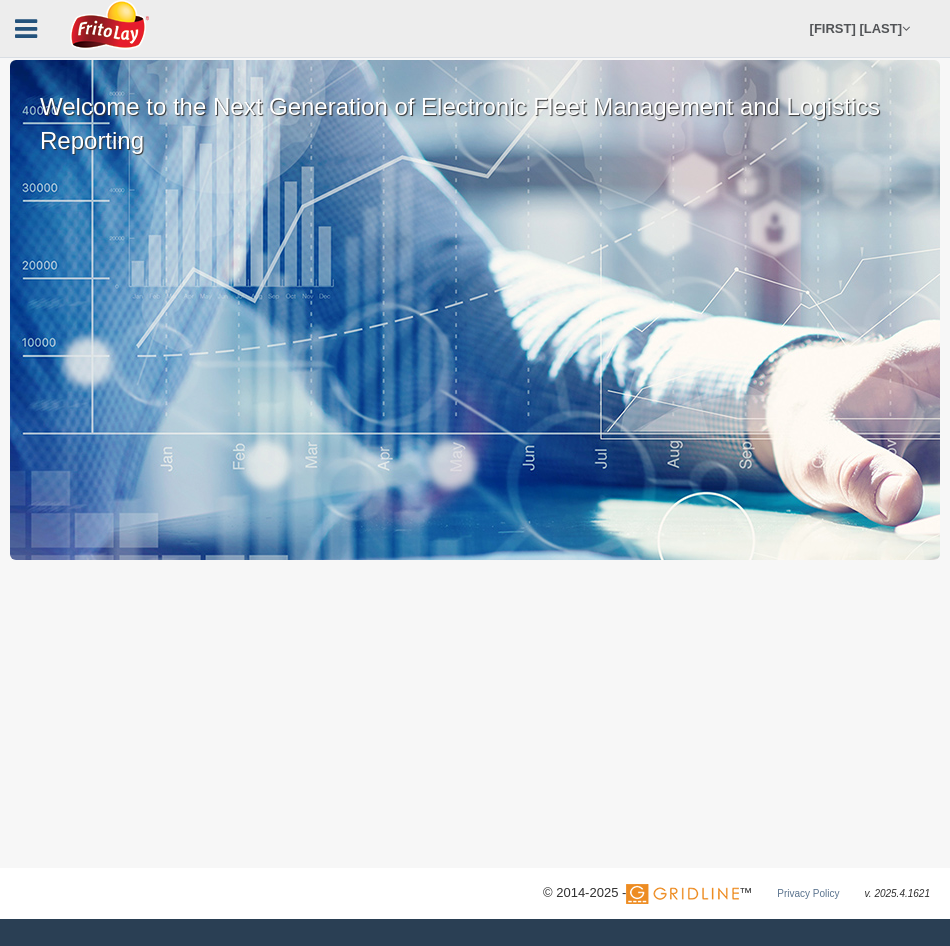 click at bounding box center [26, 29] 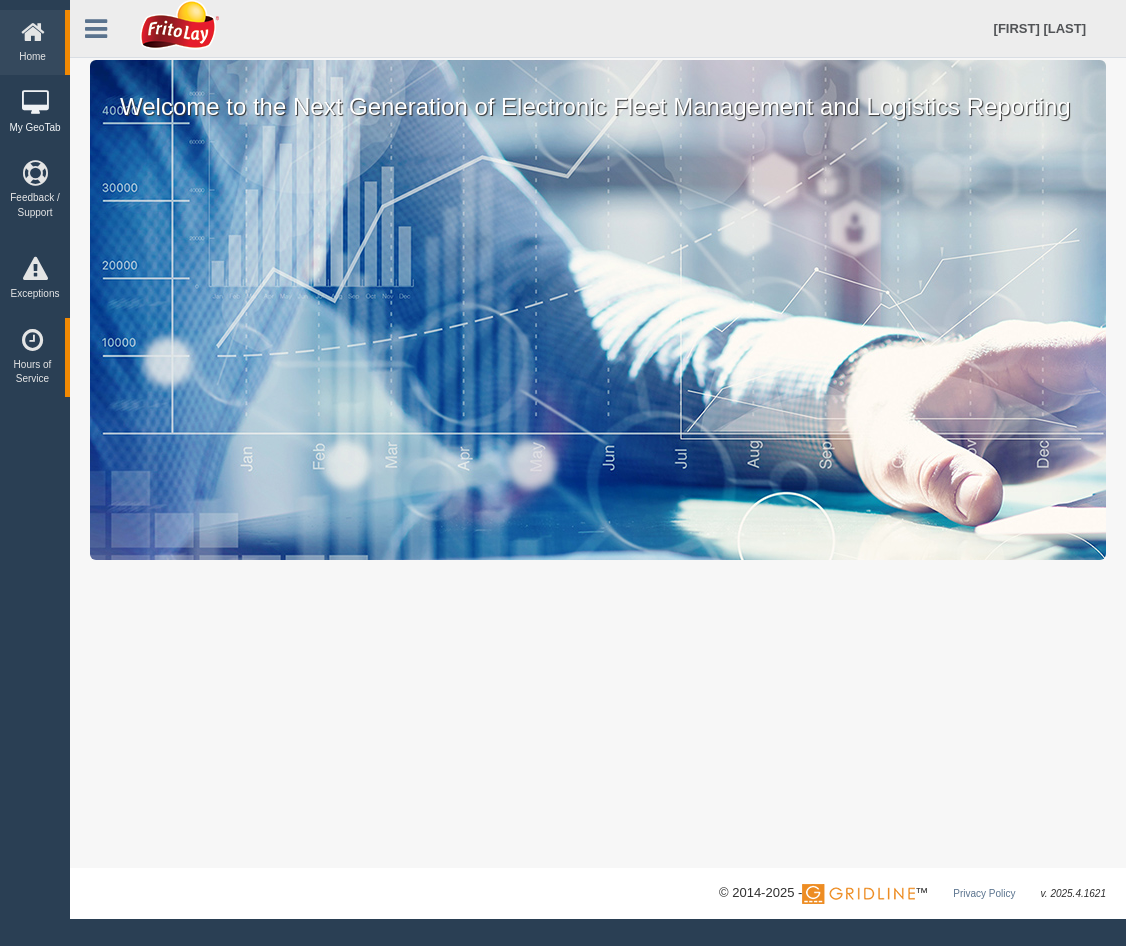 click on "My GeoTab" at bounding box center (35, 113) 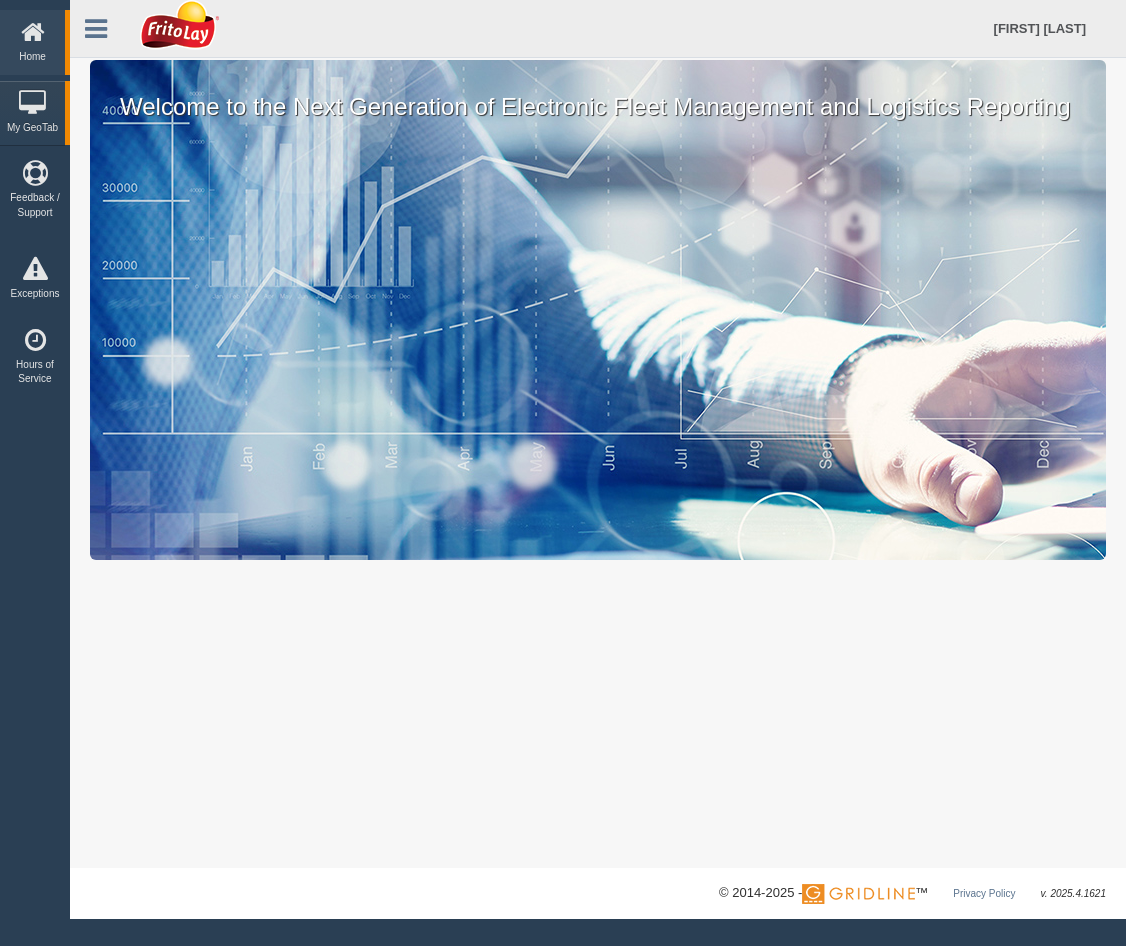 click on "Casey Sloan
Feedback/Support
Log Off" at bounding box center (598, 29) 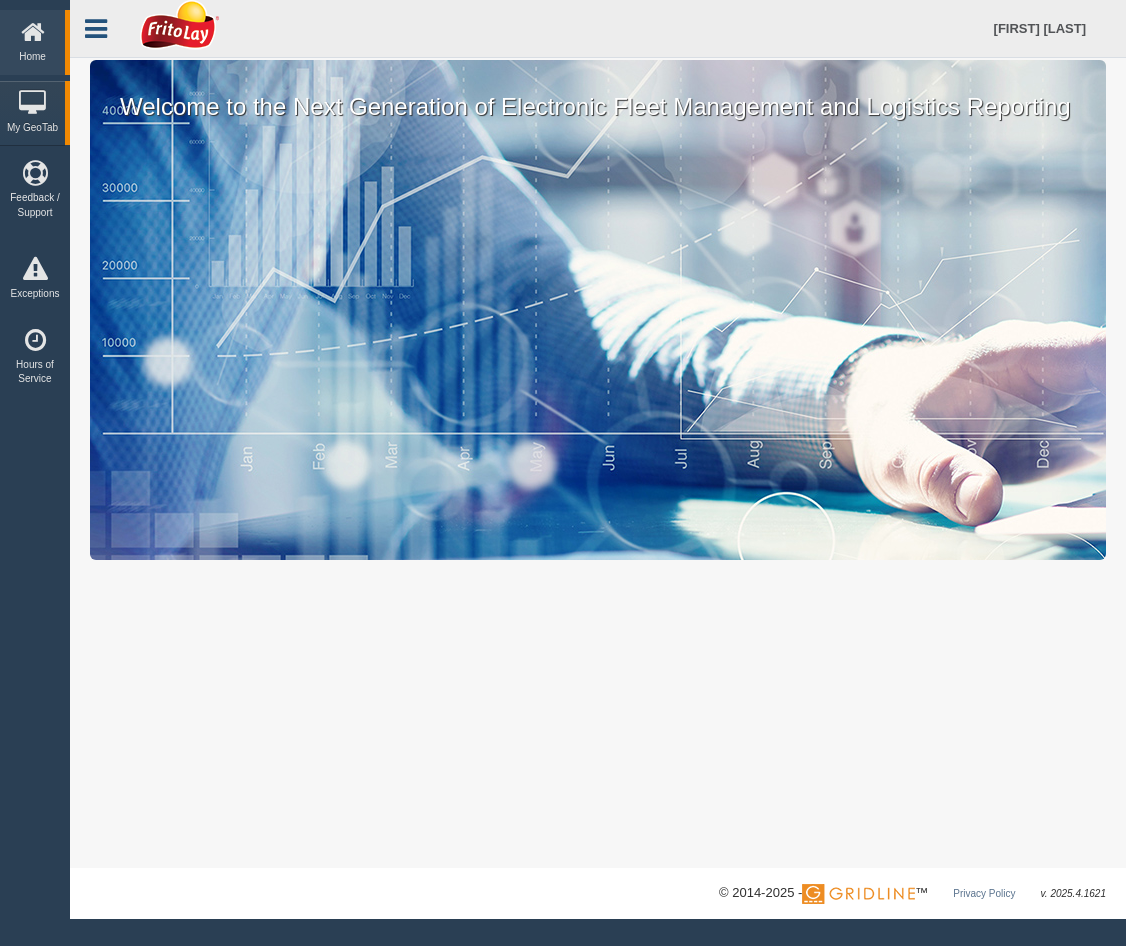 click at bounding box center (96, 29) 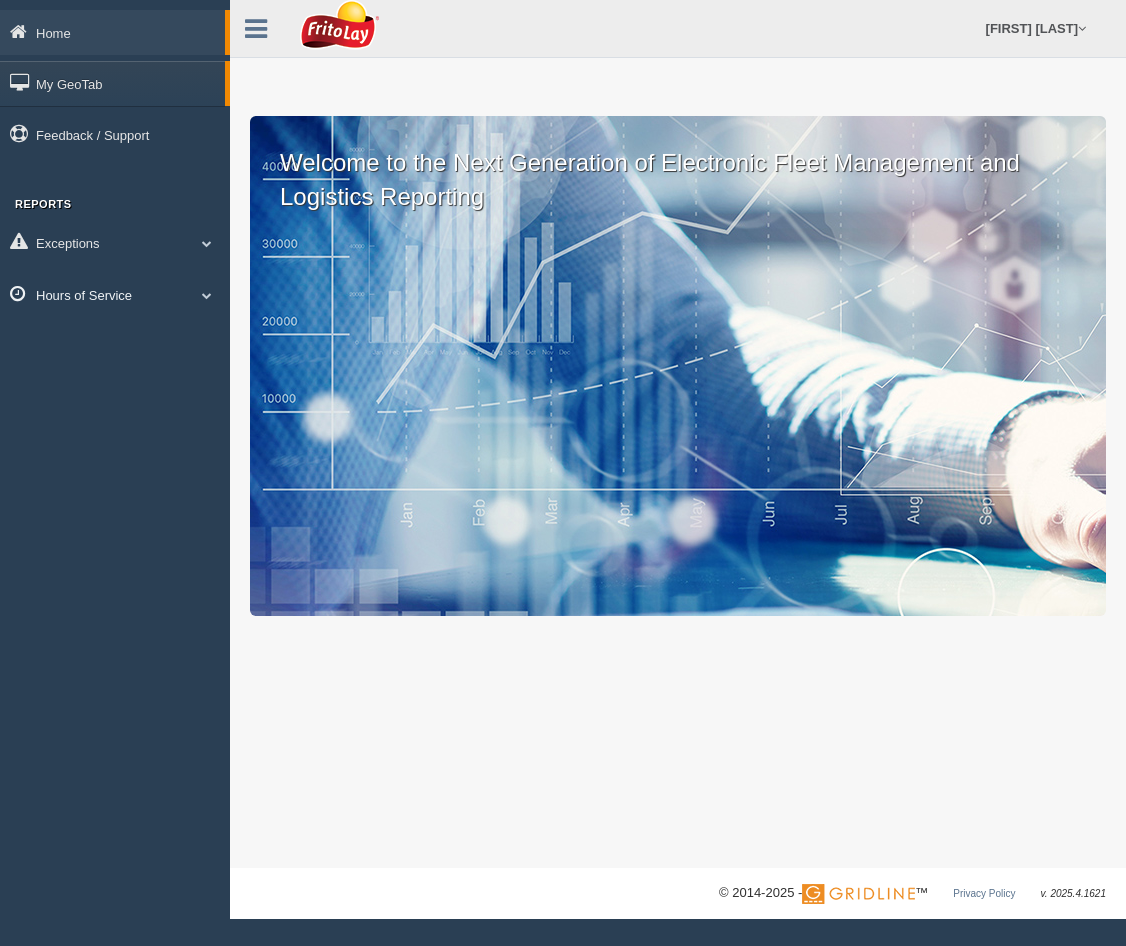 click on "Hours of Service" at bounding box center [112, 32] 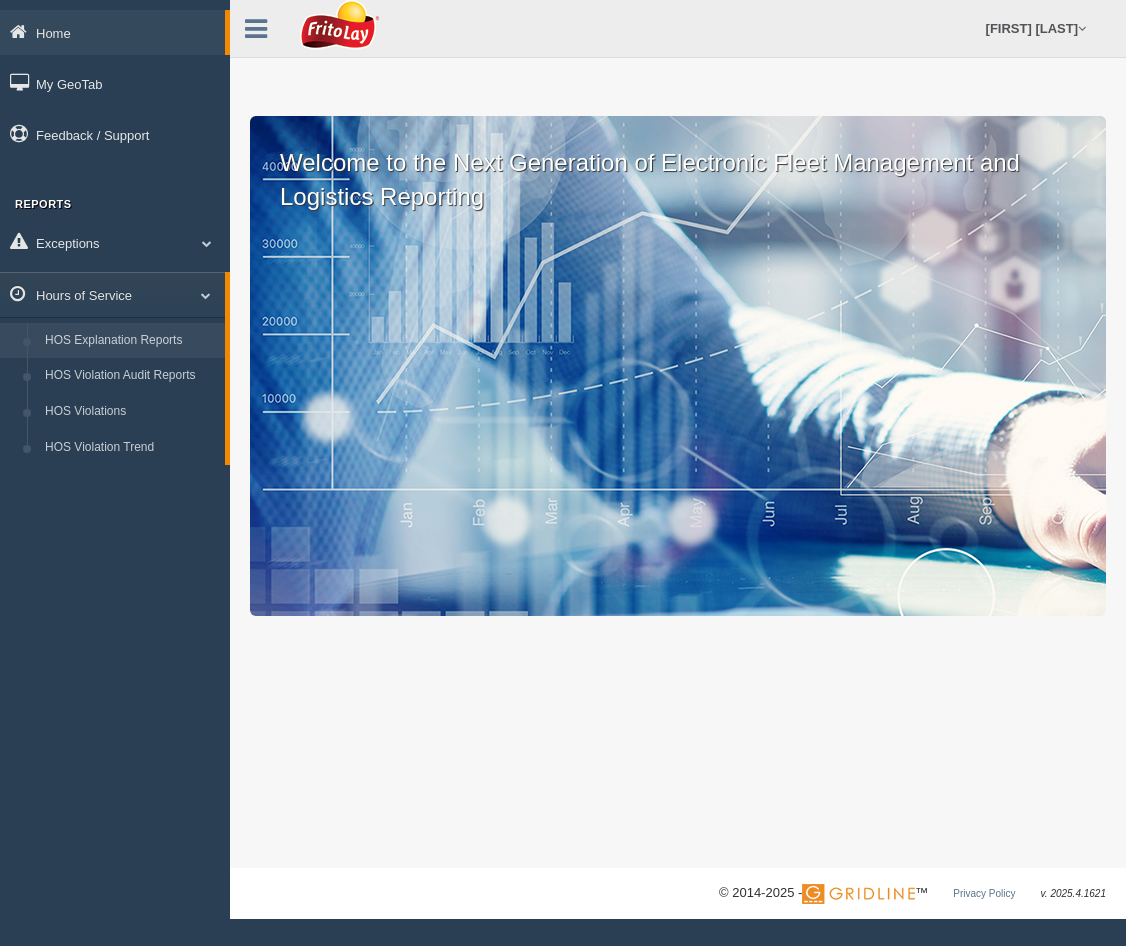 click on "HOS Explanation Reports" at bounding box center [130, 341] 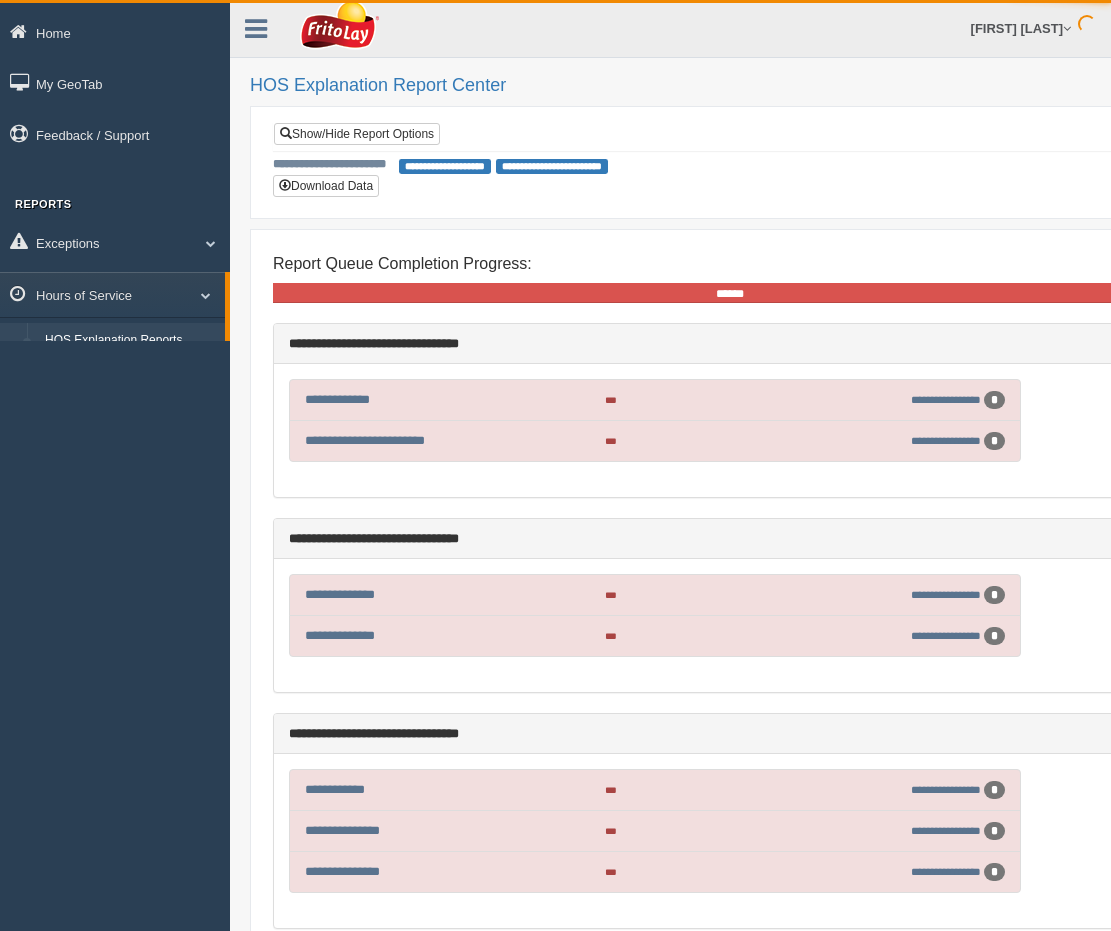 scroll, scrollTop: 0, scrollLeft: 0, axis: both 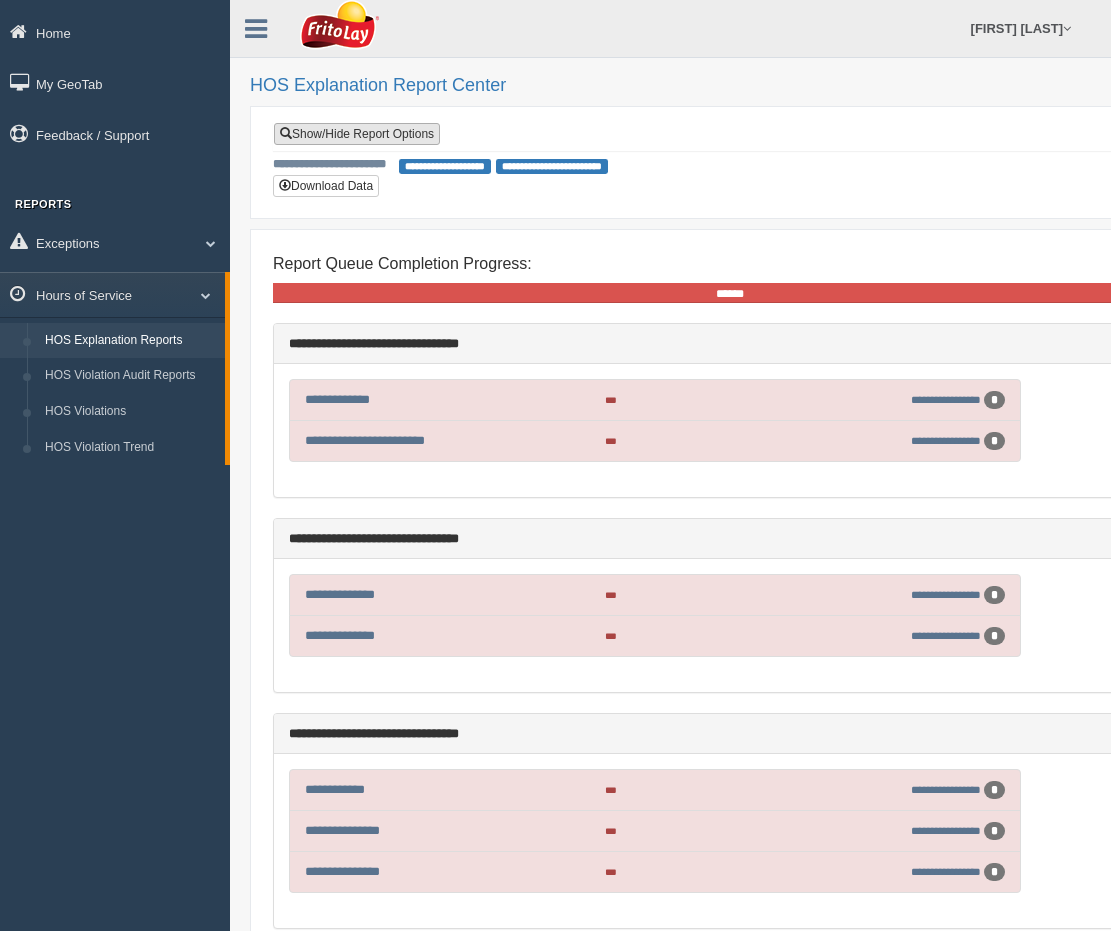click on "Show/Hide Report Options" at bounding box center [357, 134] 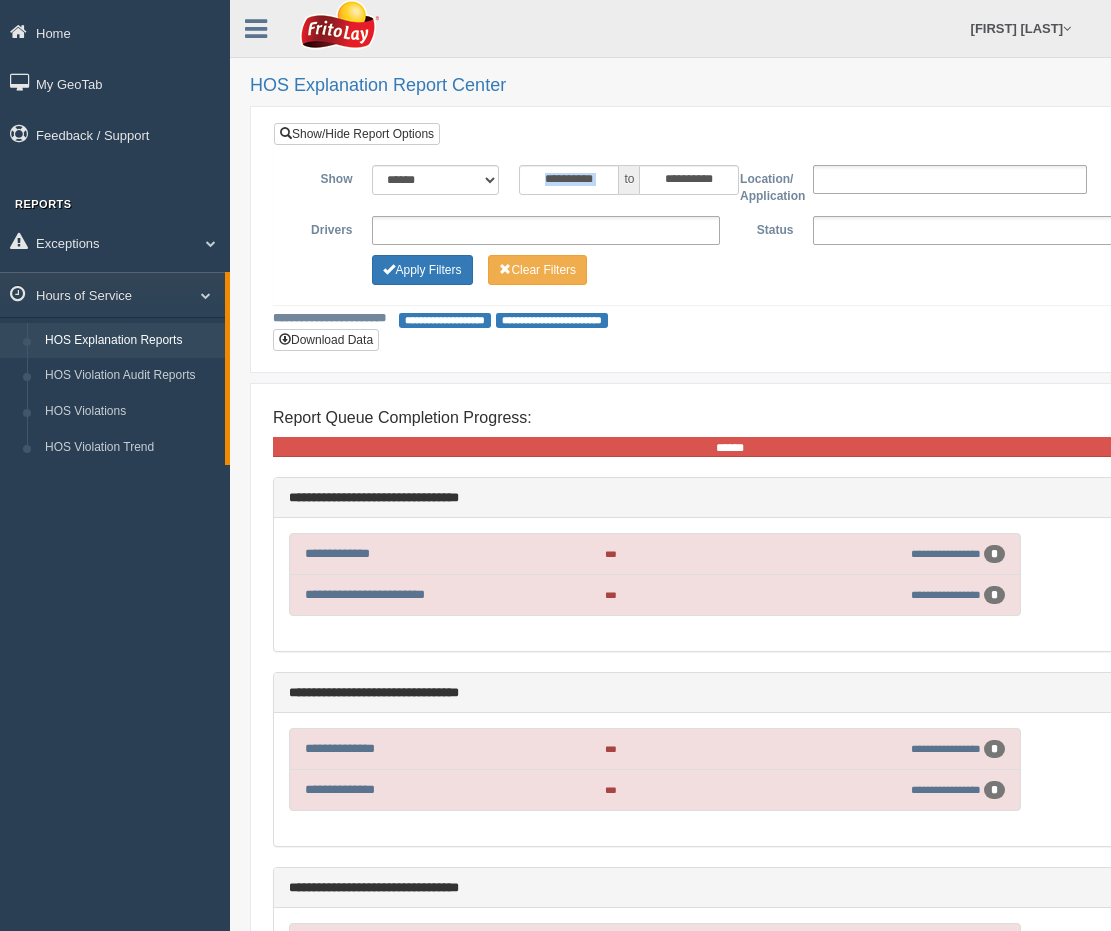 click on "**********" at bounding box center [629, 180] 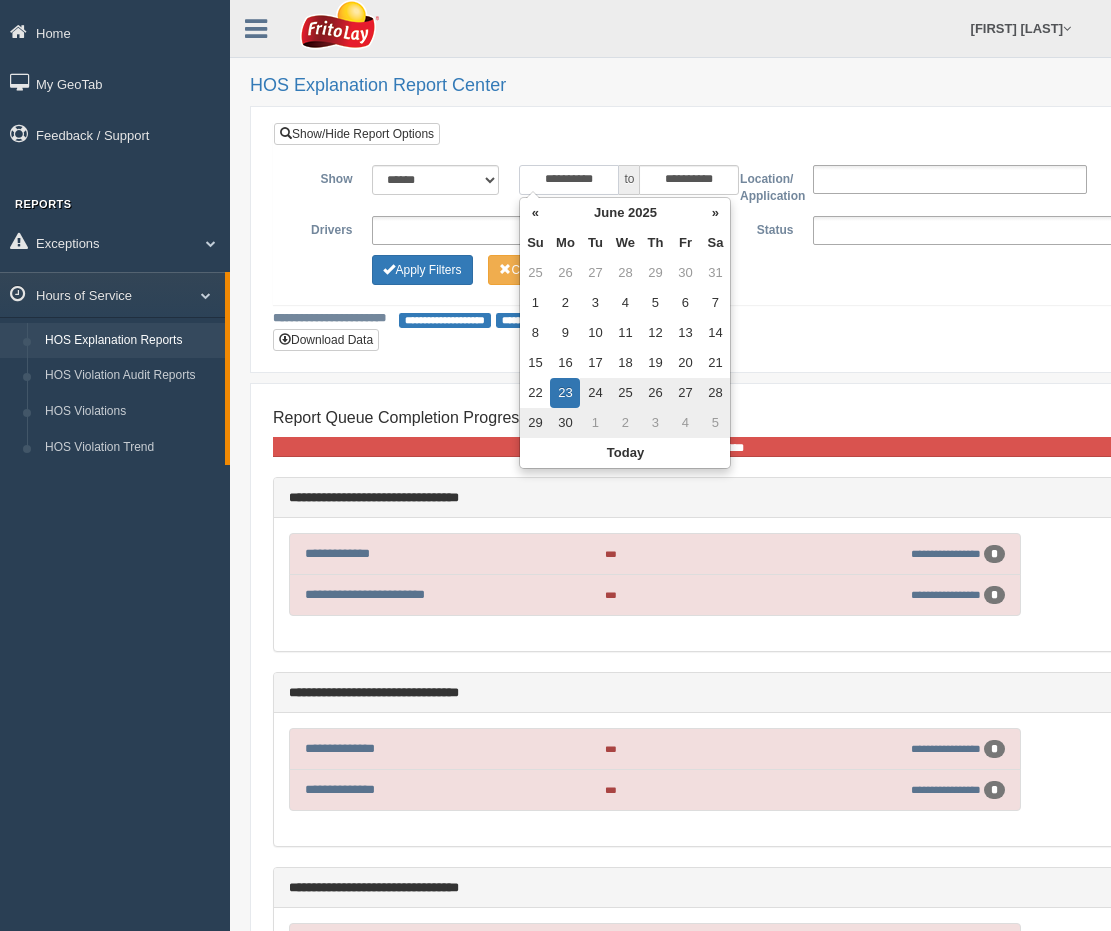 click on "**********" at bounding box center (569, 180) 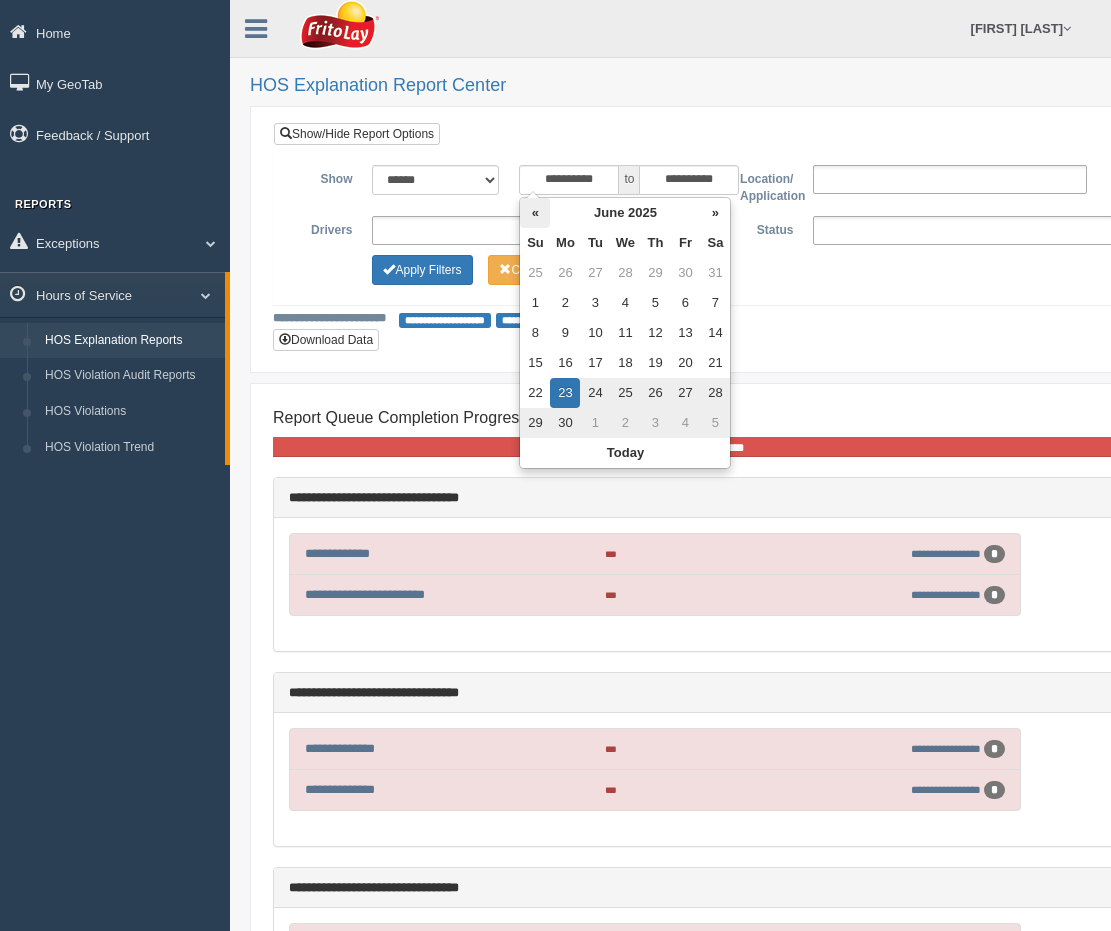 click on "«" at bounding box center (535, 213) 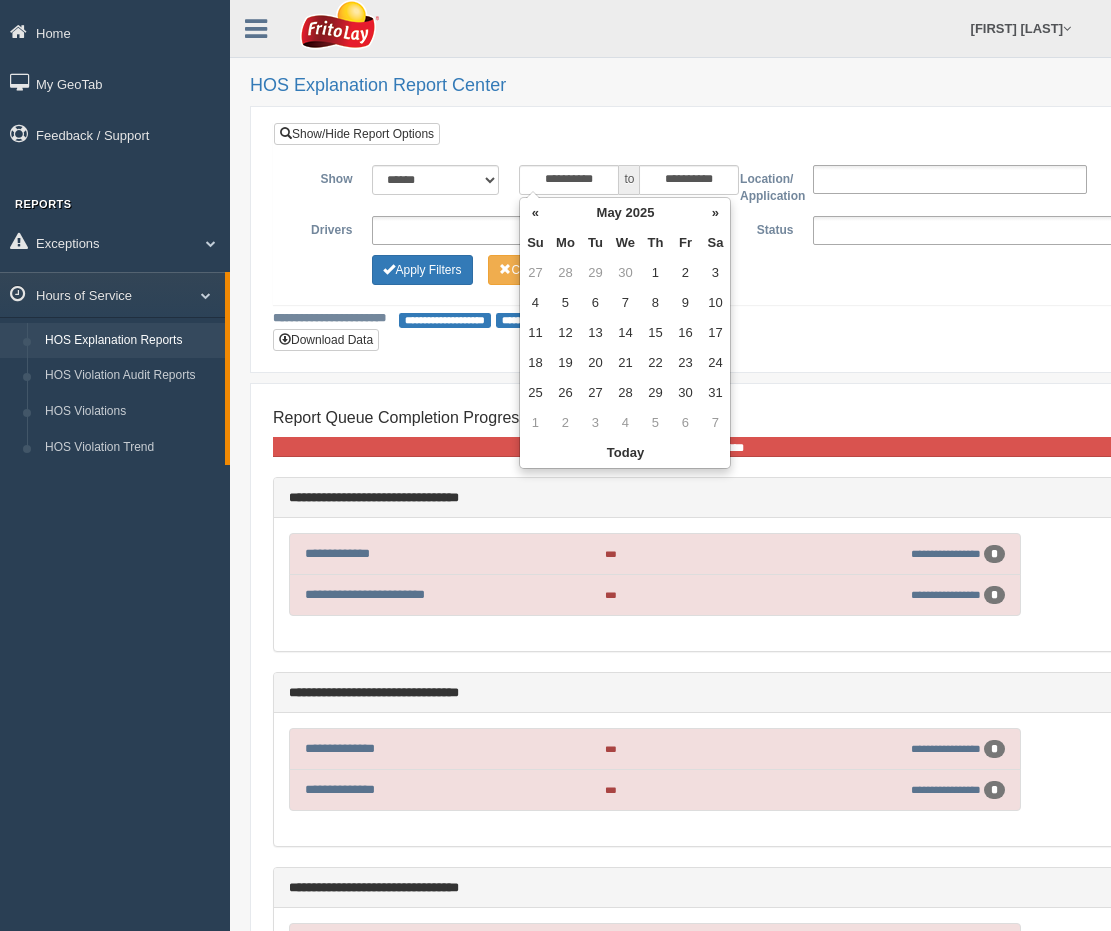 click on "«" at bounding box center [535, 213] 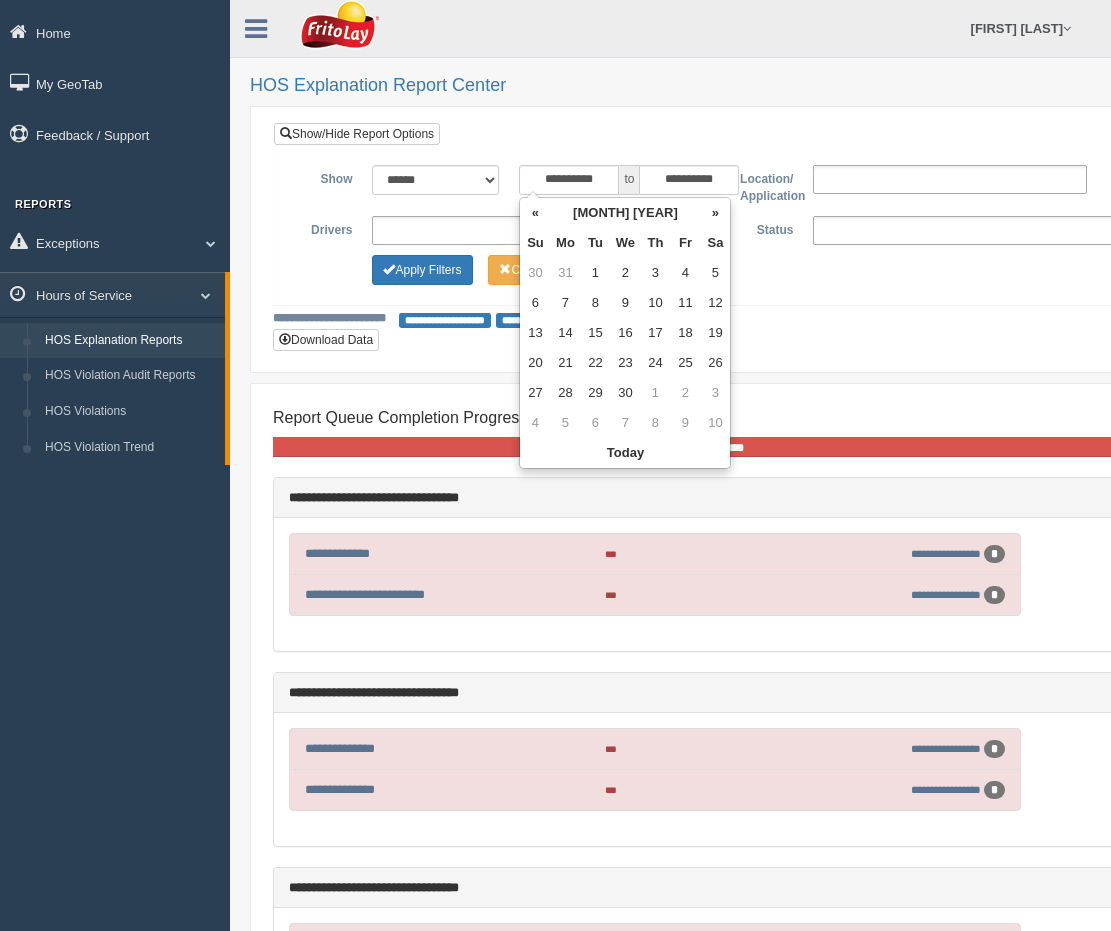 click on "«" at bounding box center [535, 213] 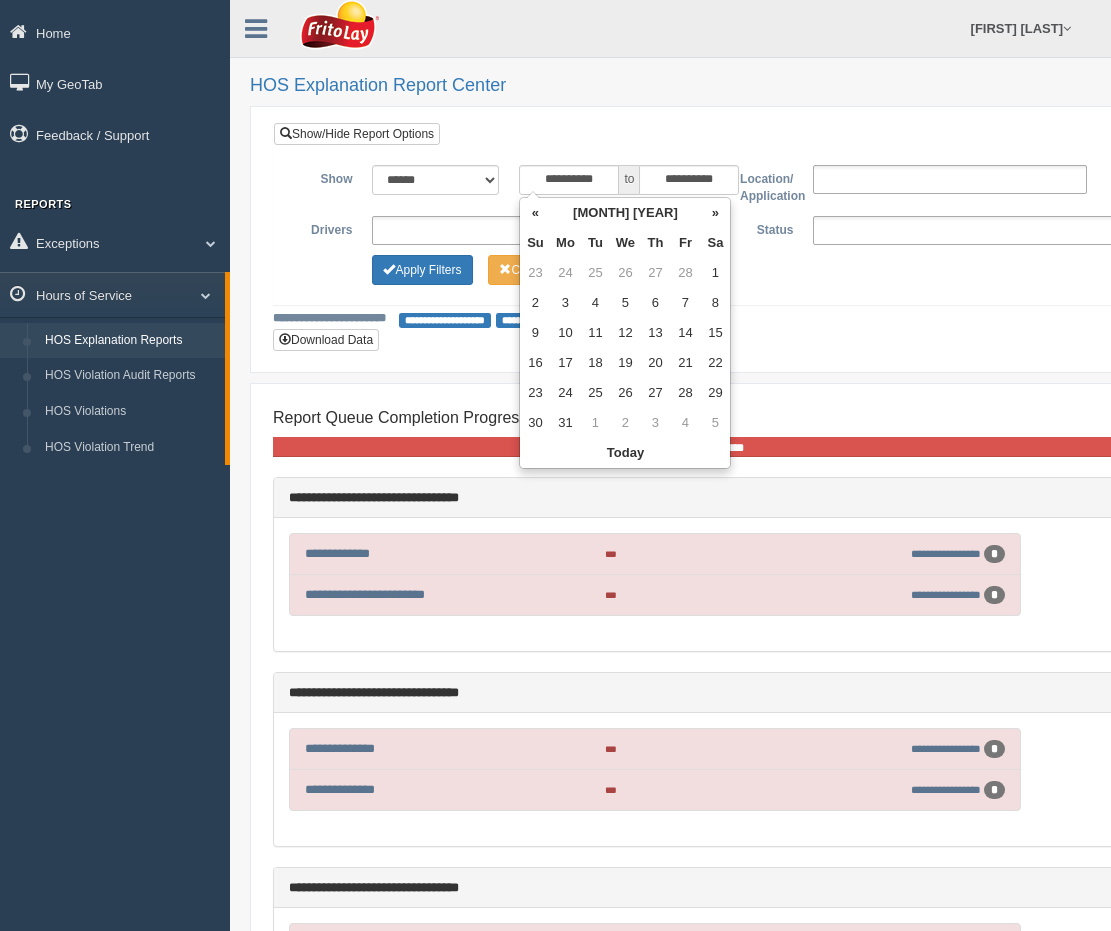 click on "«" at bounding box center [535, 213] 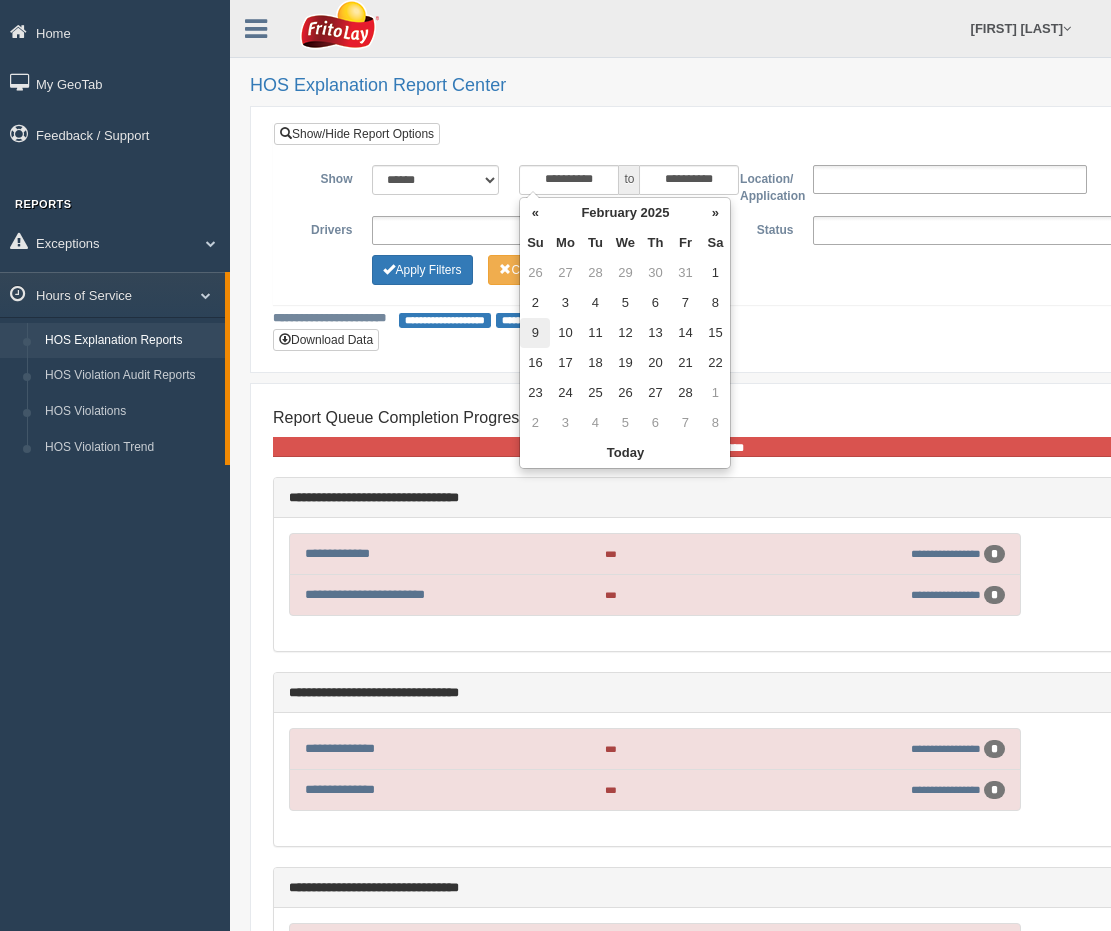 click on "9" at bounding box center [535, 273] 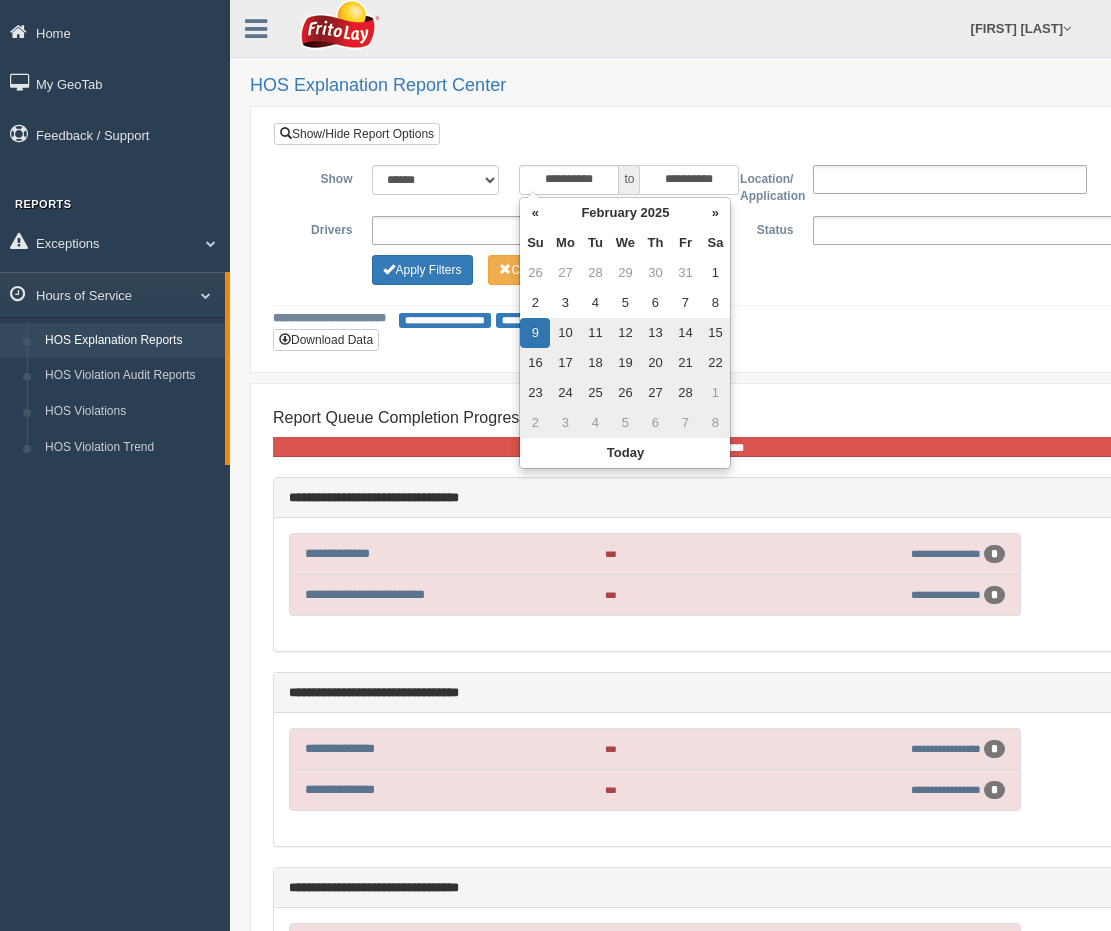 click on "**********" at bounding box center (689, 180) 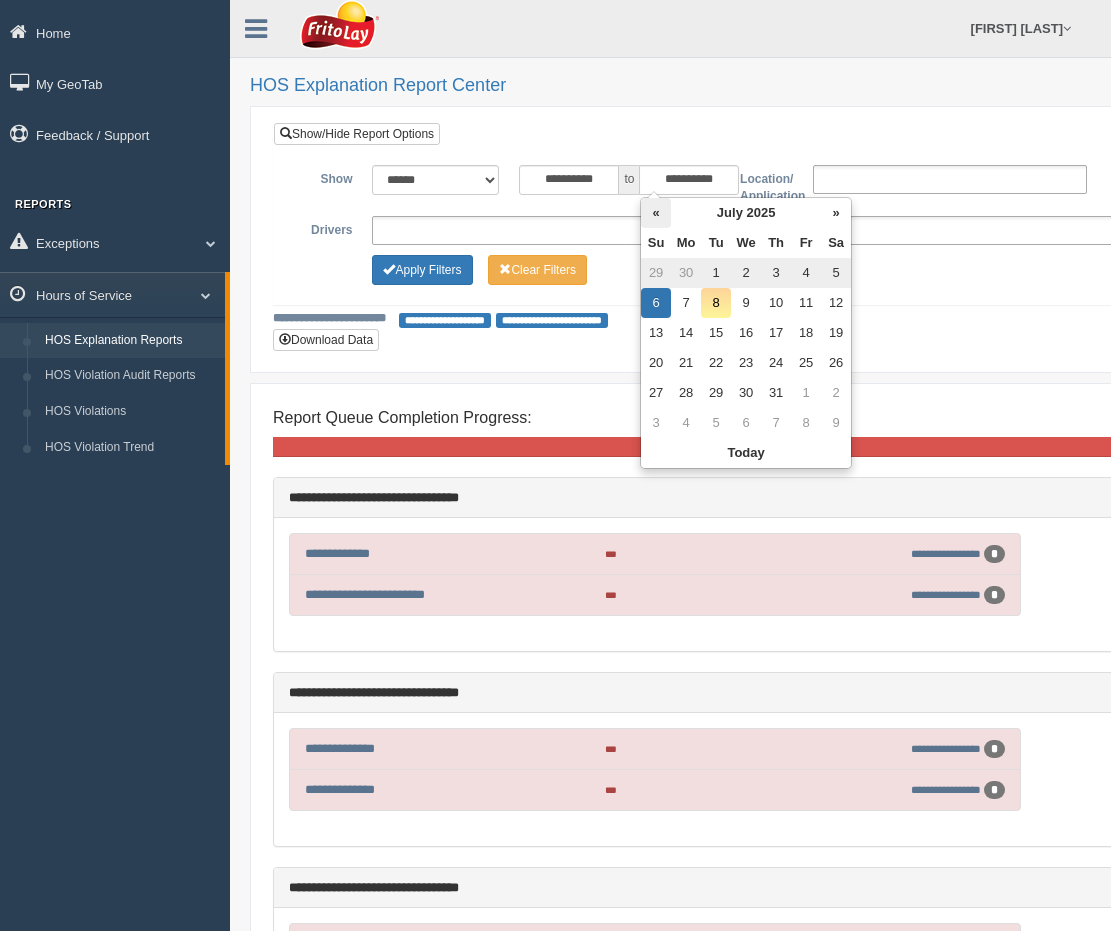 click on "«" at bounding box center [656, 213] 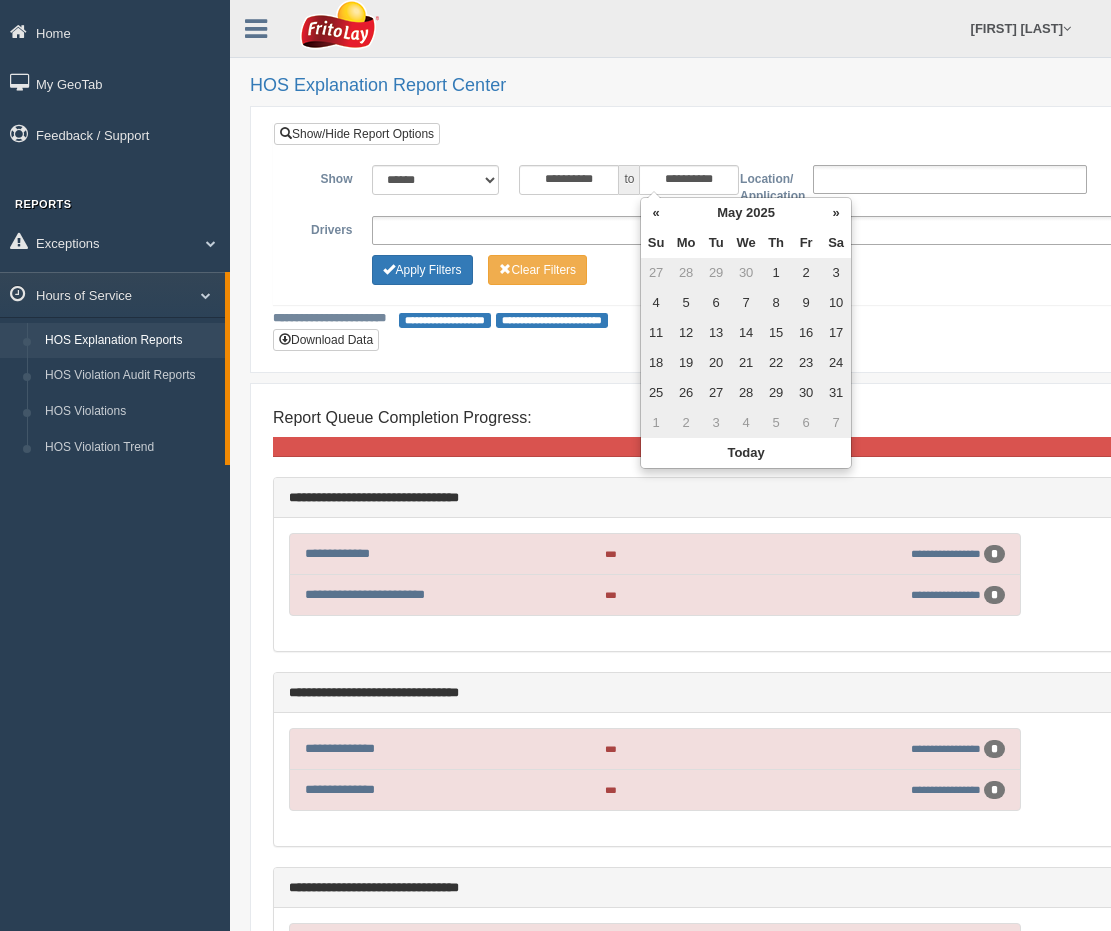 click on "«" at bounding box center (656, 213) 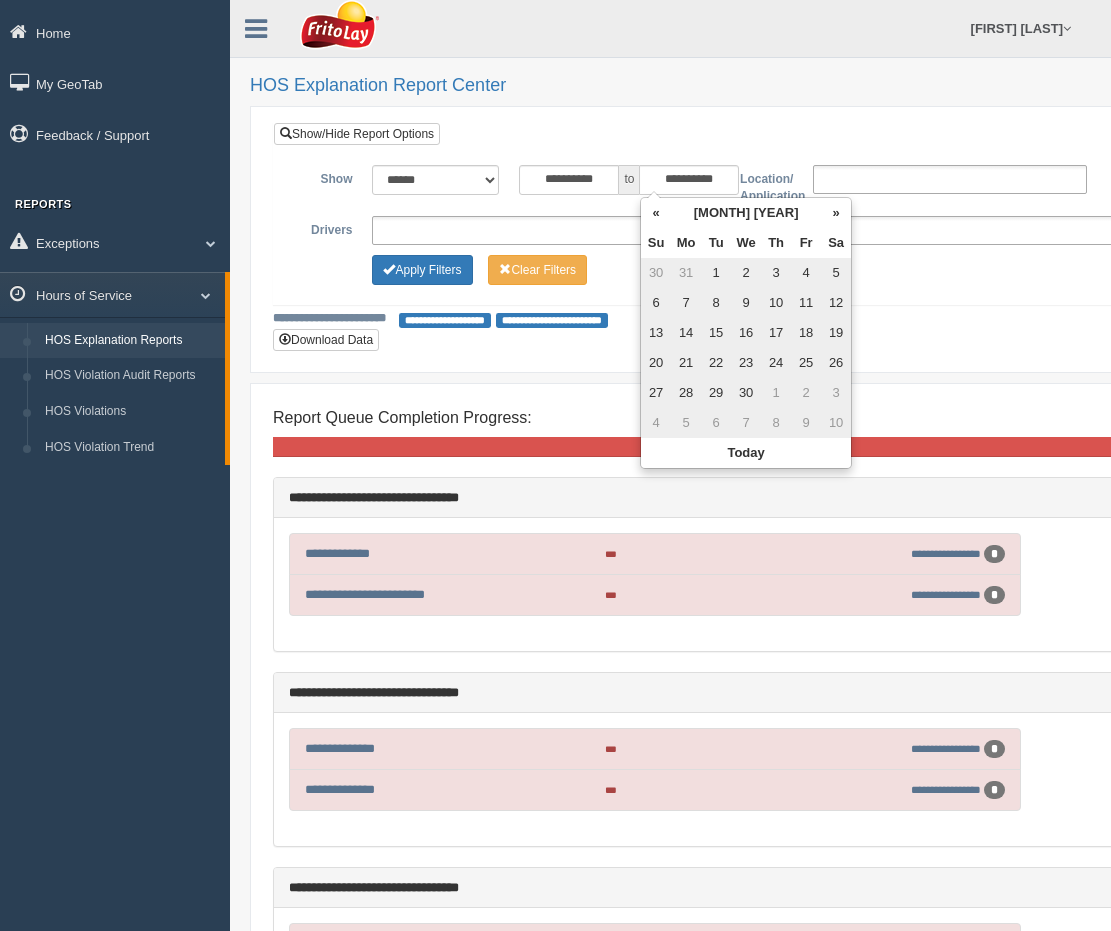 click on "«" at bounding box center (656, 213) 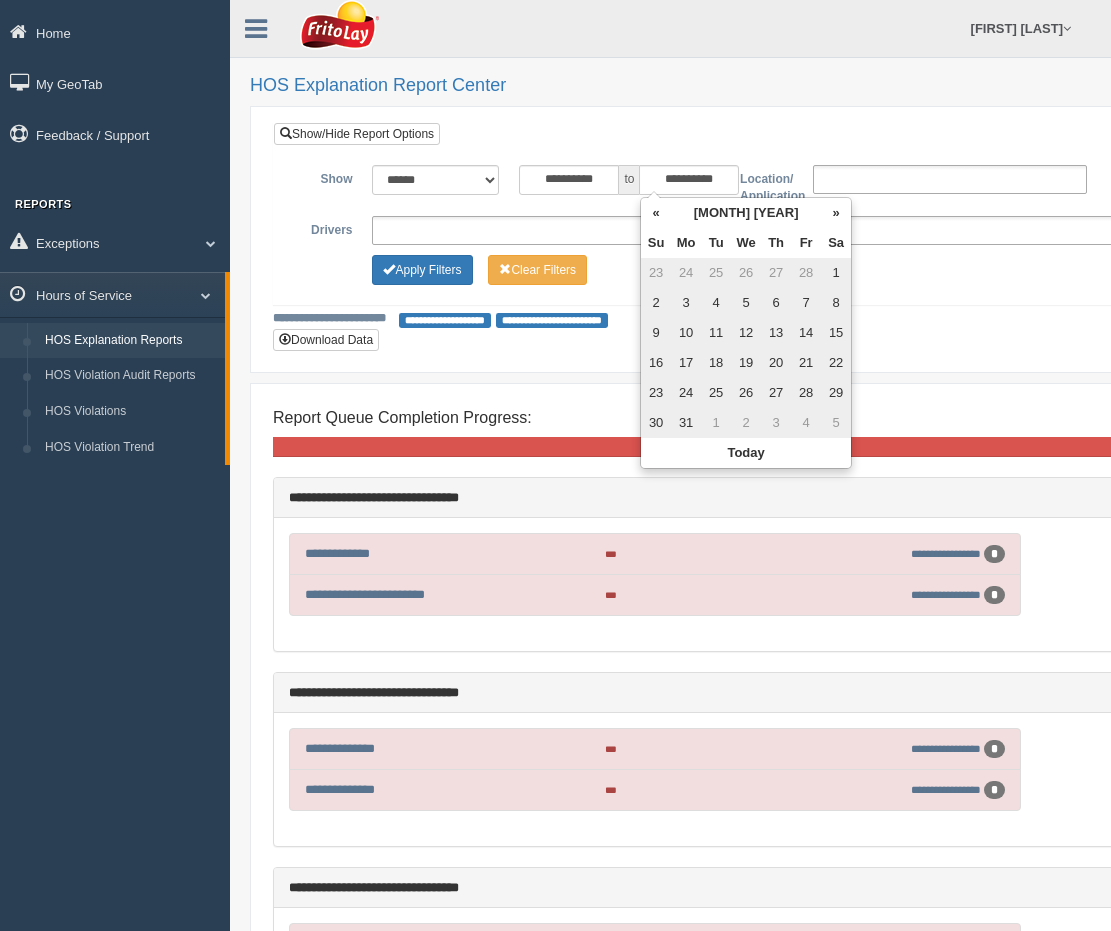 click on "«" at bounding box center [656, 213] 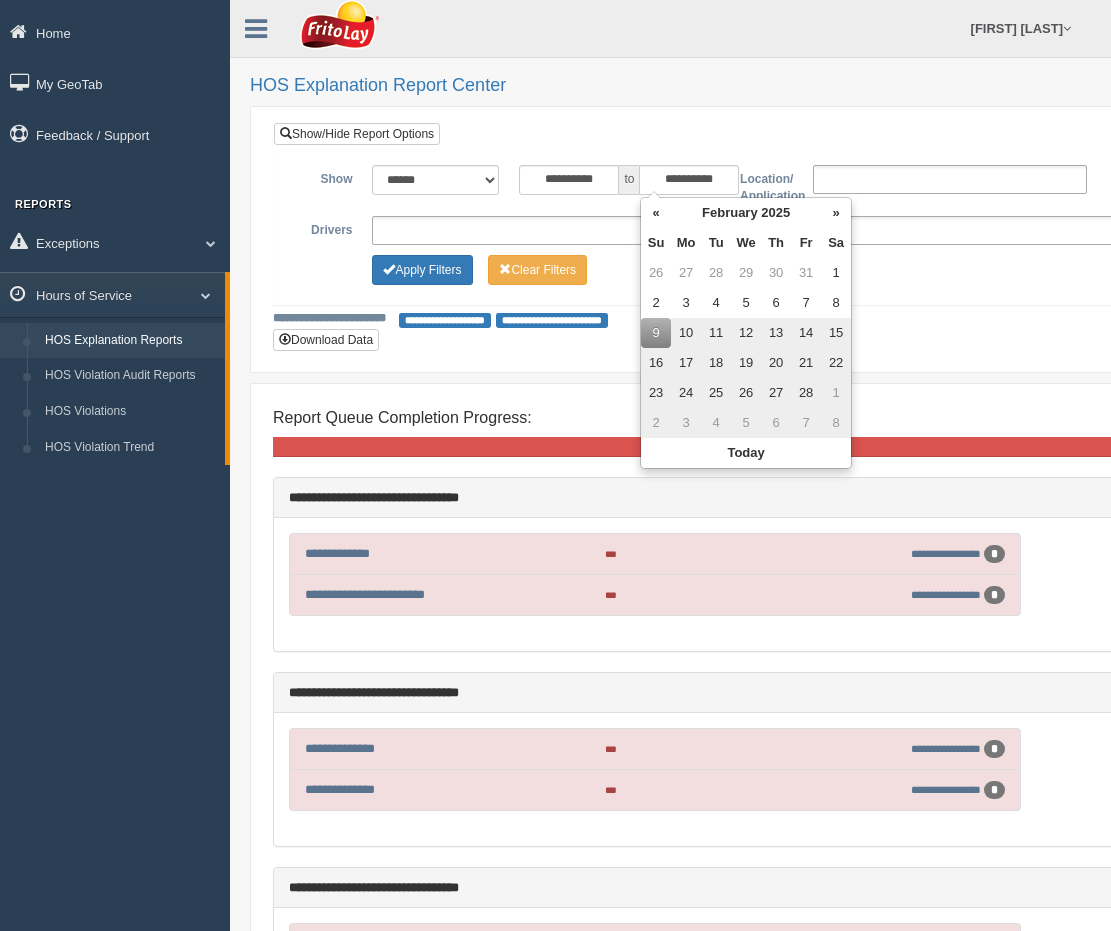 click on "«" at bounding box center (656, 213) 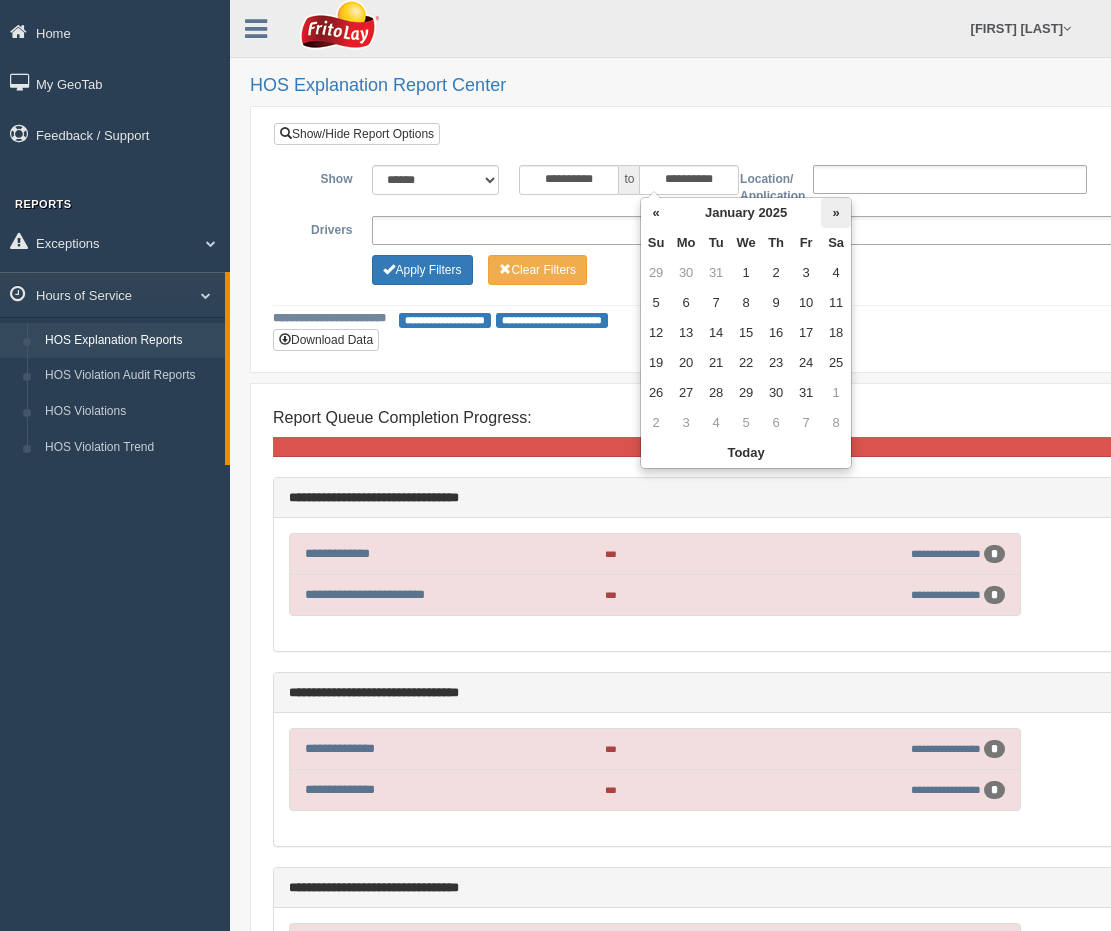click on "»" at bounding box center [836, 213] 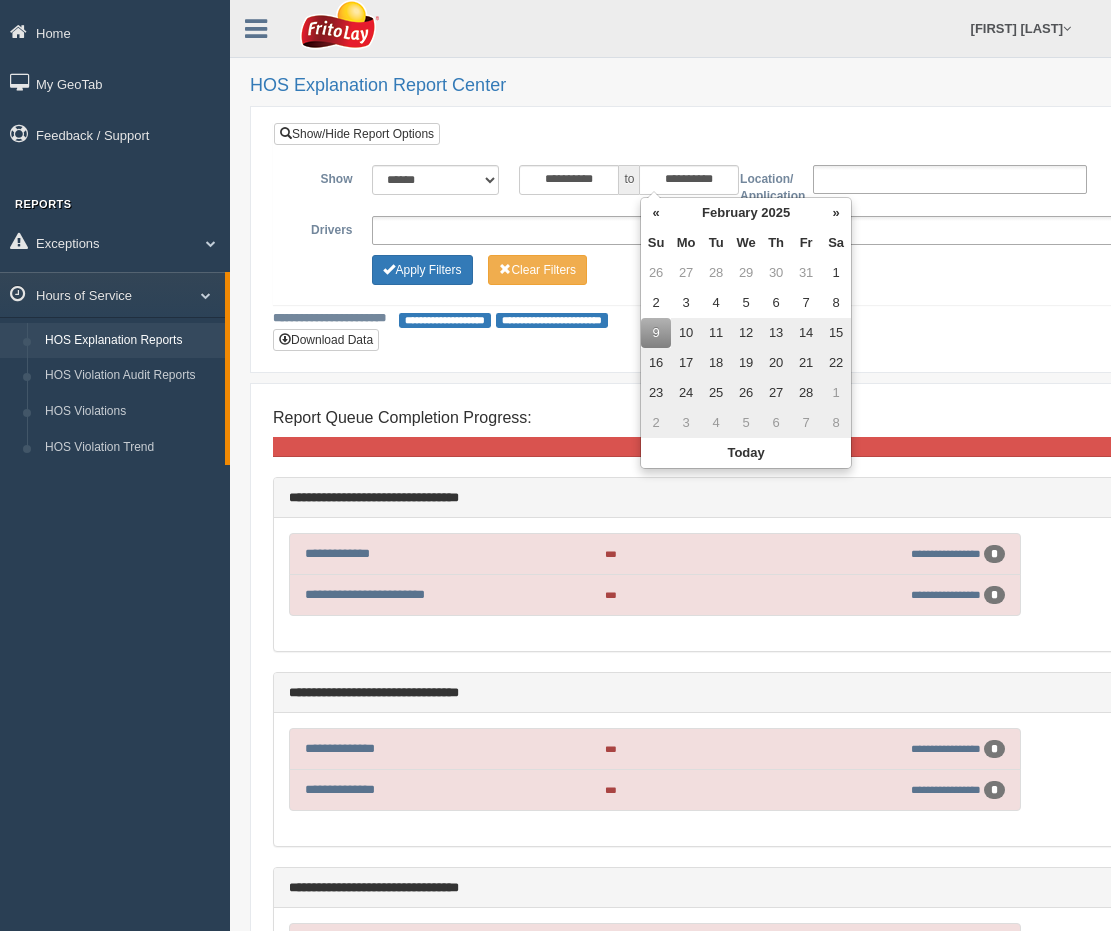 click on "11" at bounding box center [716, 333] 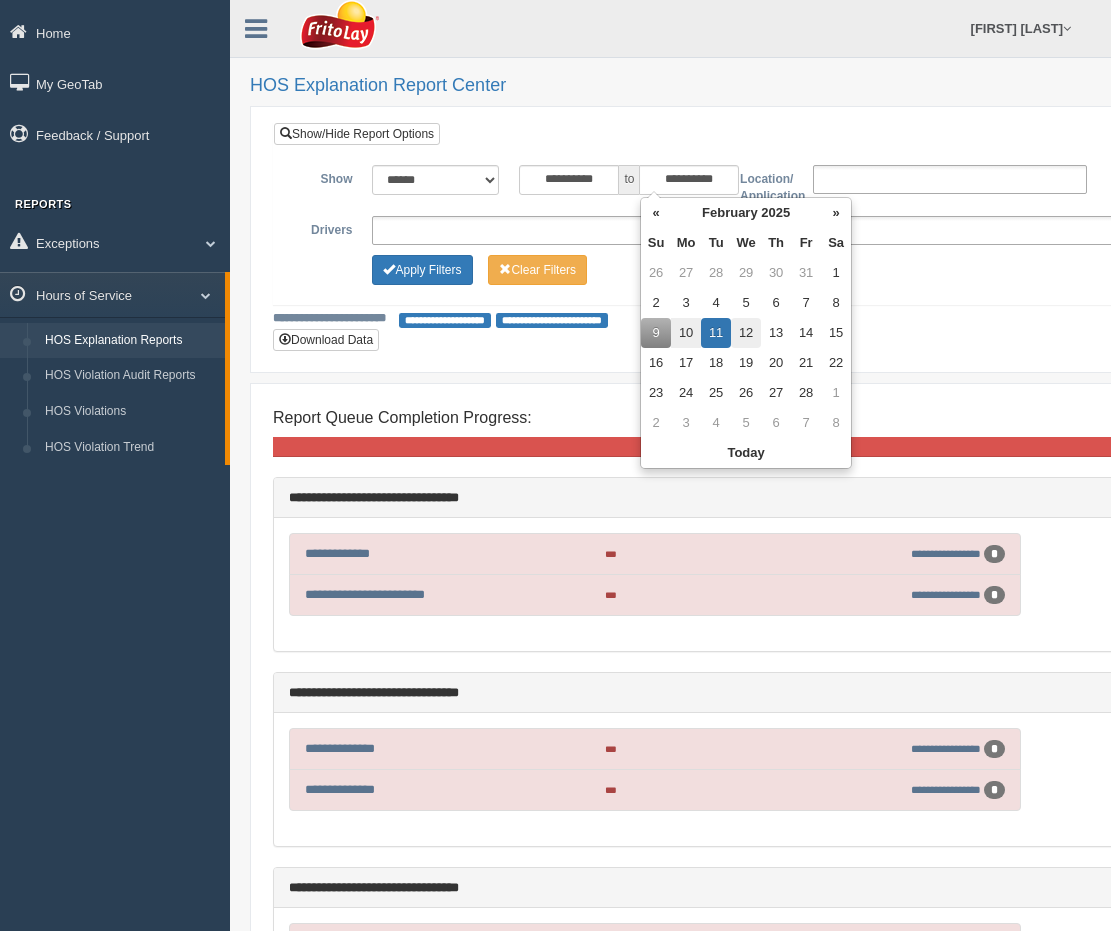 click on "12" at bounding box center (746, 273) 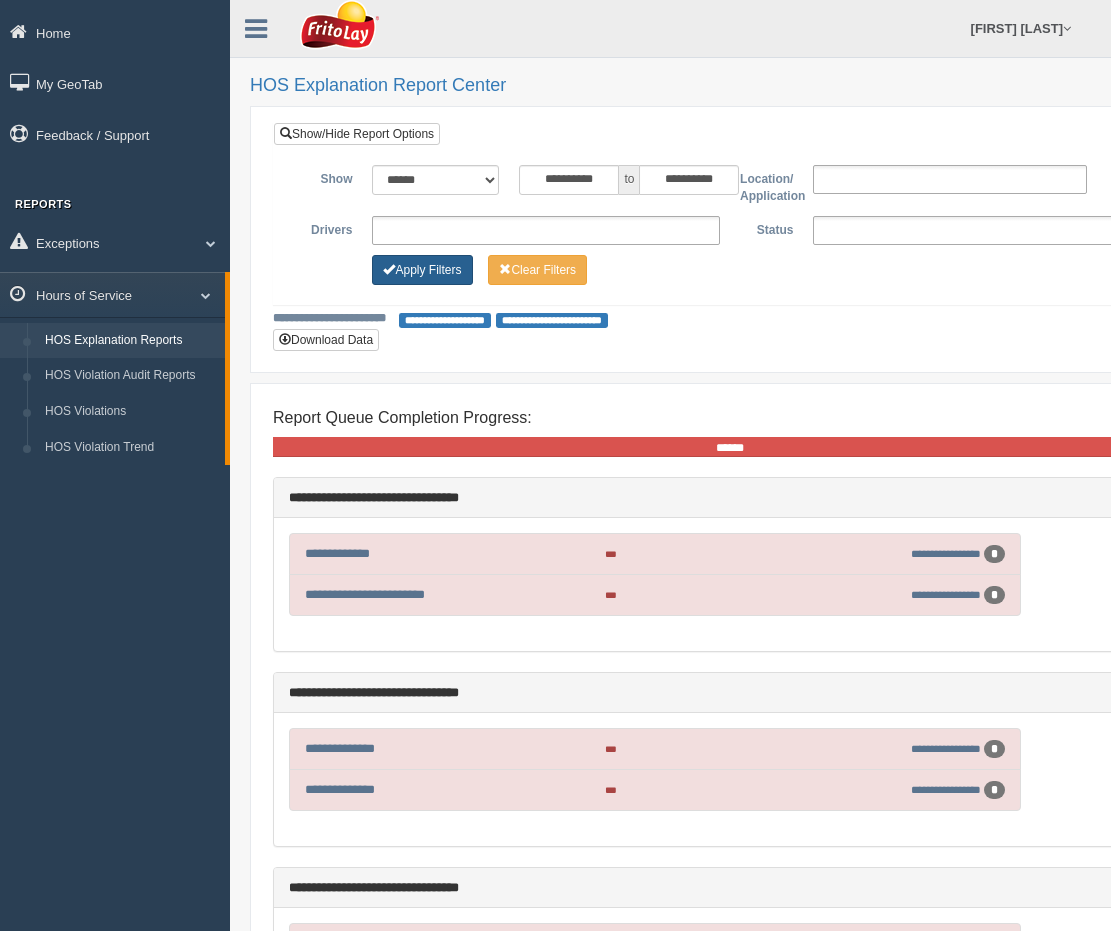 click at bounding box center [389, 269] 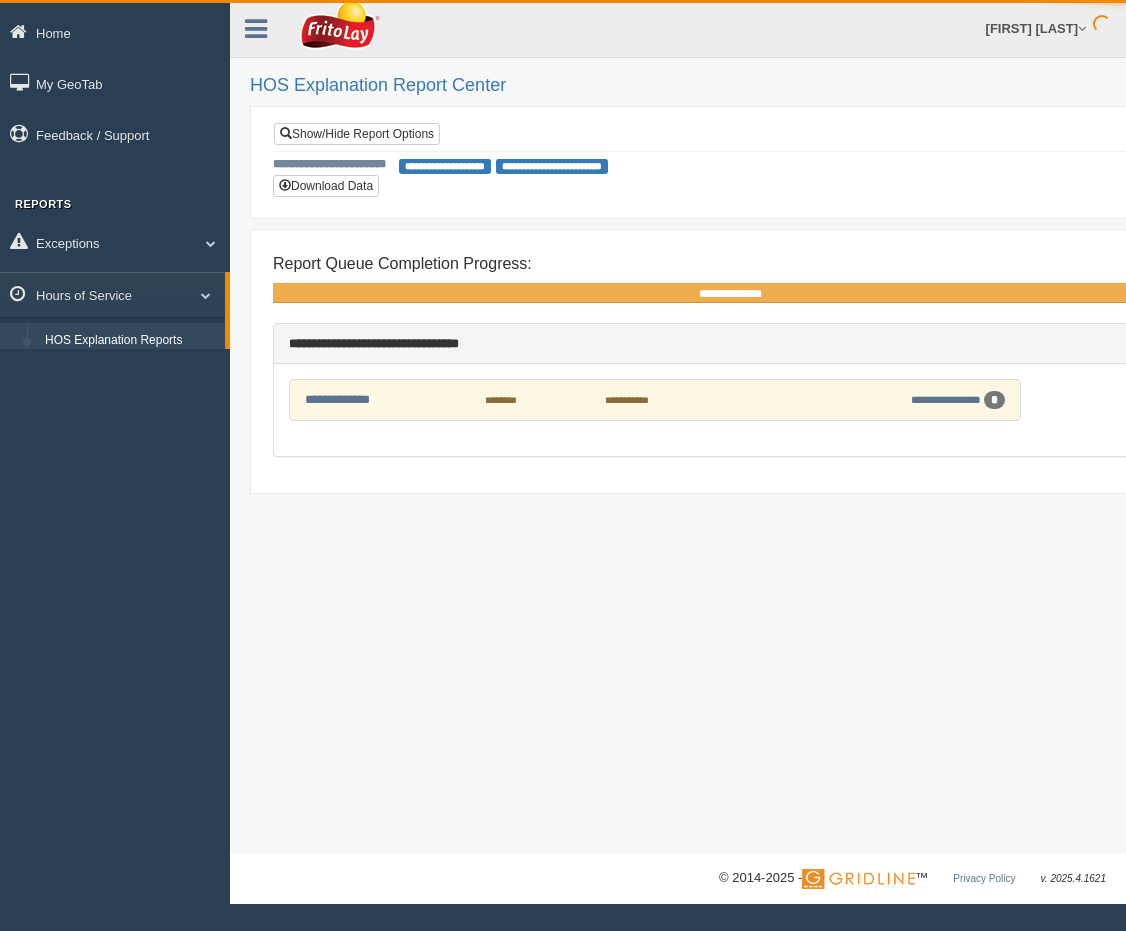 scroll, scrollTop: 0, scrollLeft: 0, axis: both 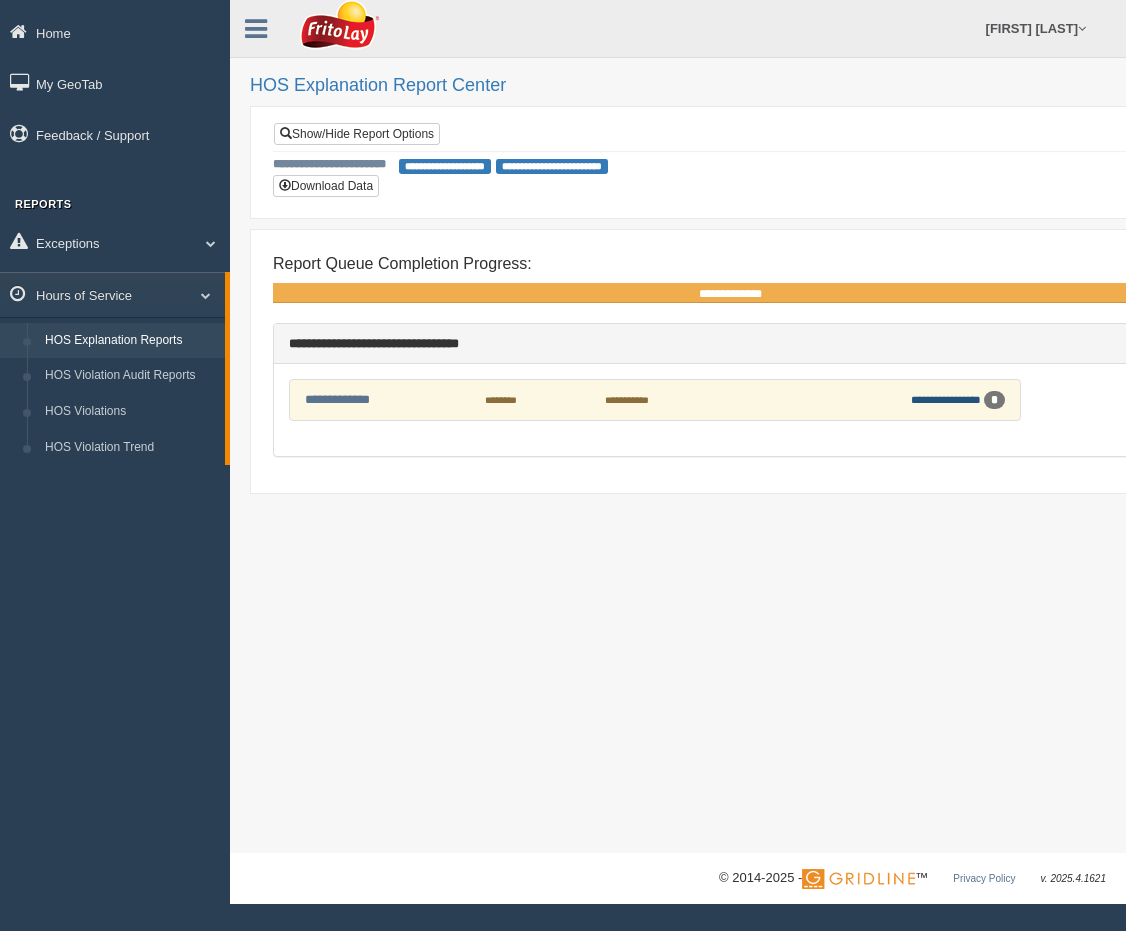 click on "**********" at bounding box center (946, 399) 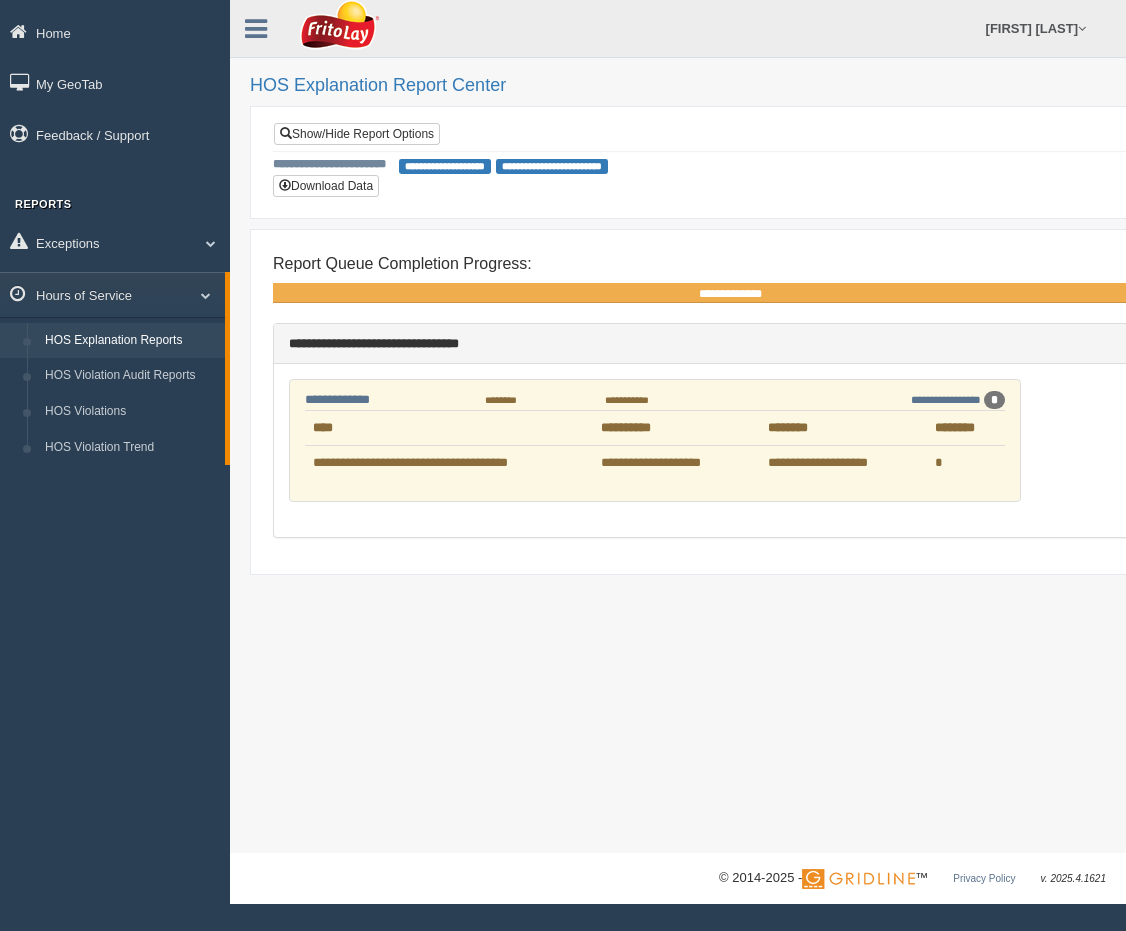 click on "*" at bounding box center [994, 400] 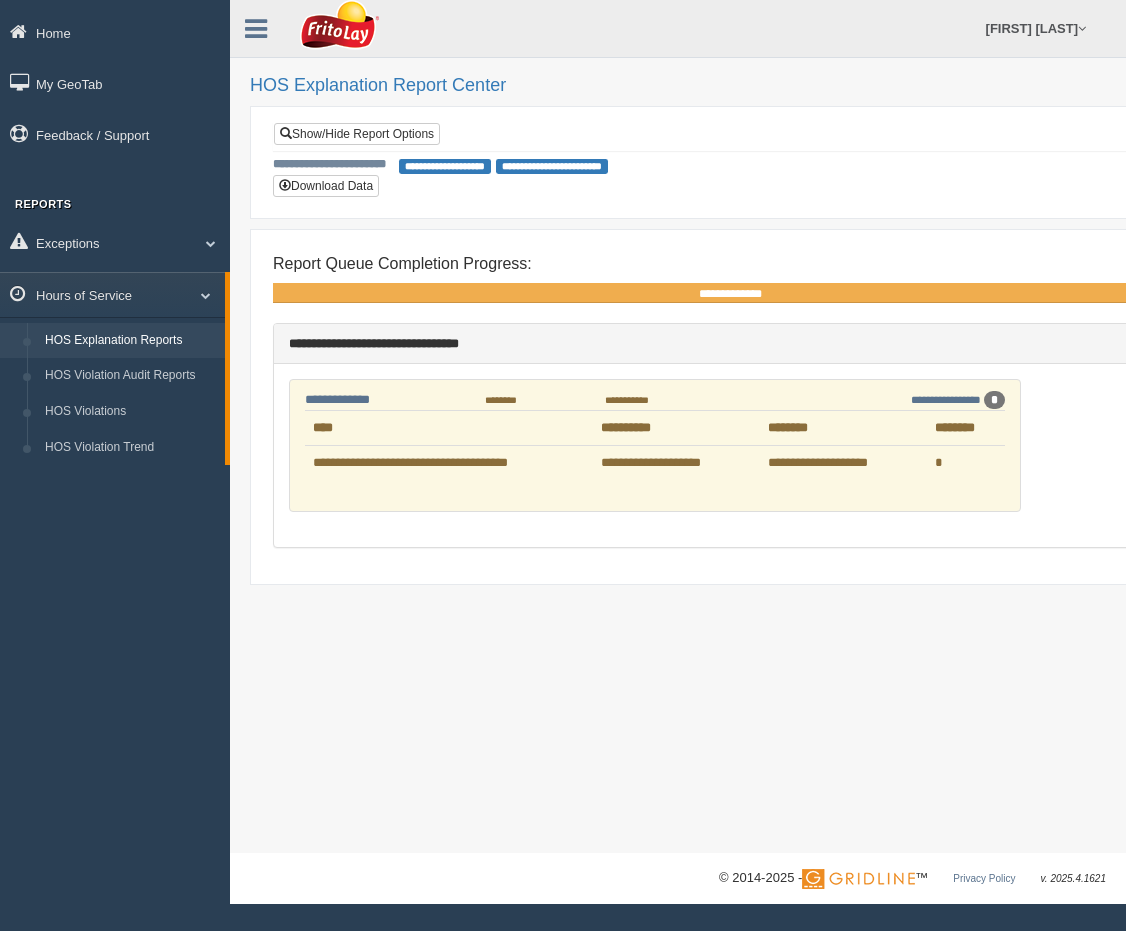 click on "**********" at bounding box center [655, 445] 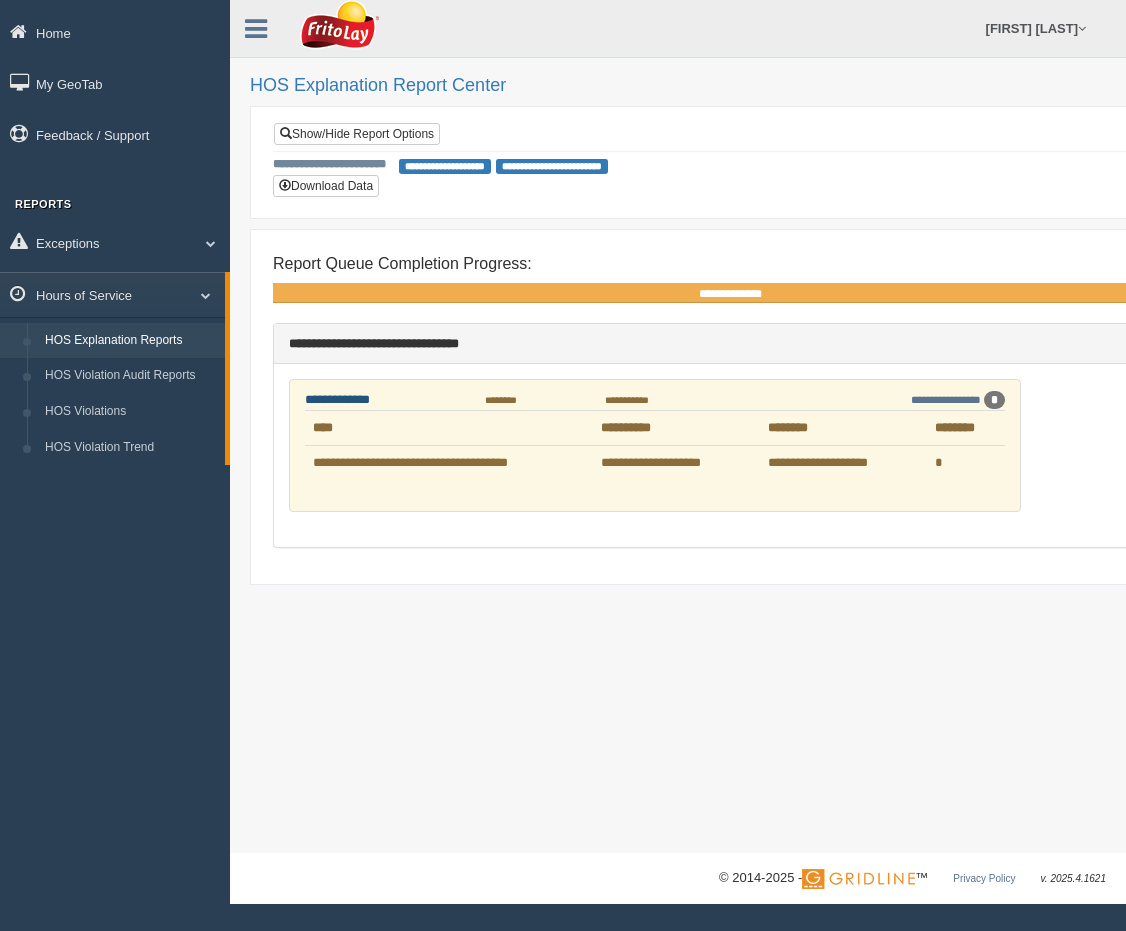 click on "**********" at bounding box center [337, 399] 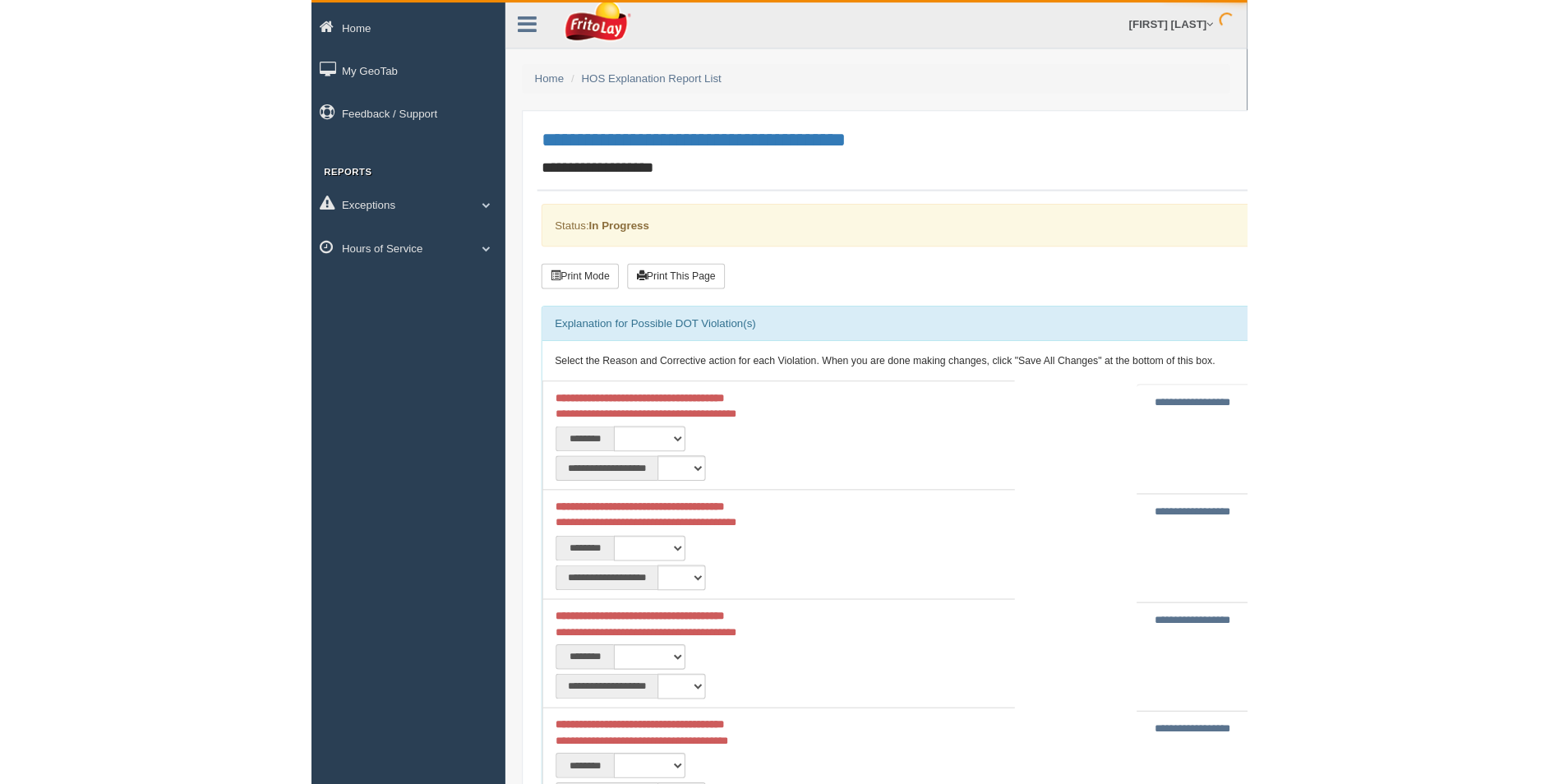 scroll, scrollTop: 0, scrollLeft: 0, axis: both 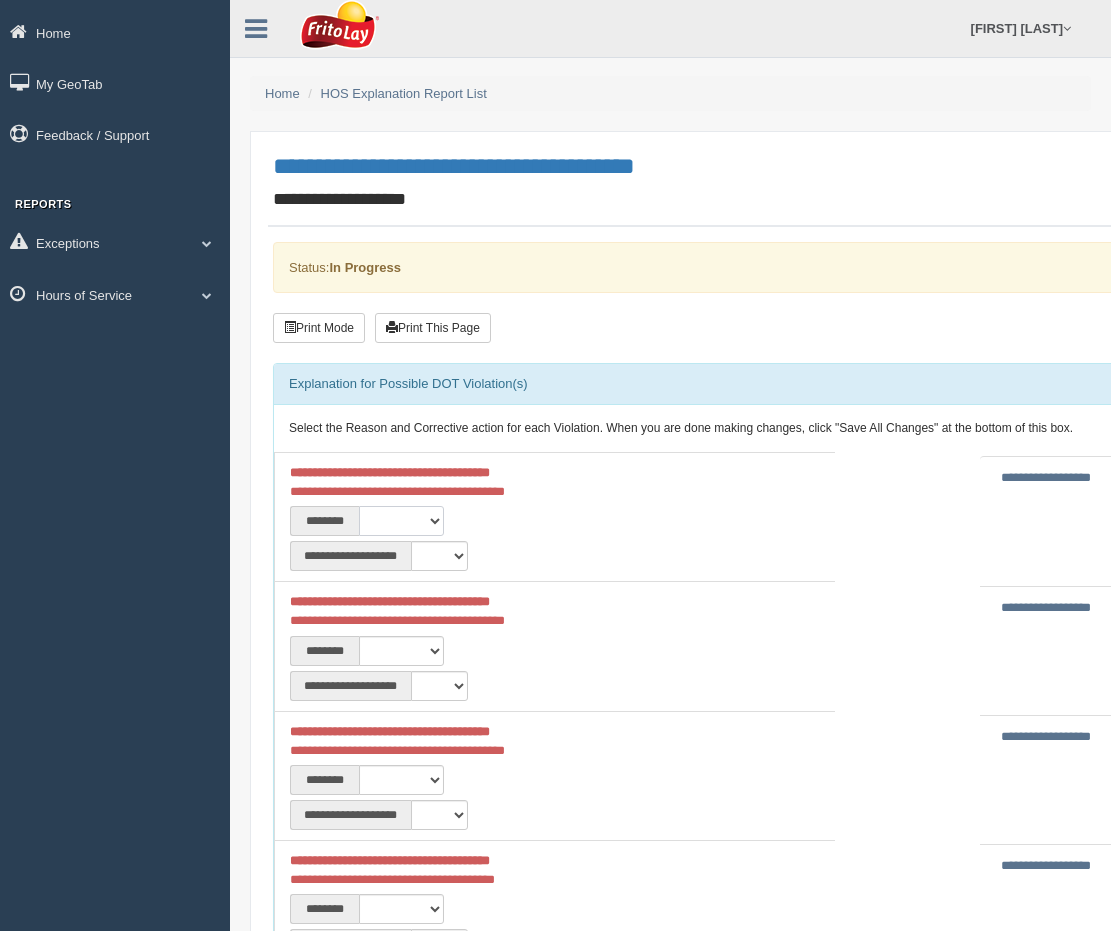 click on "**********" at bounding box center (401, 521) 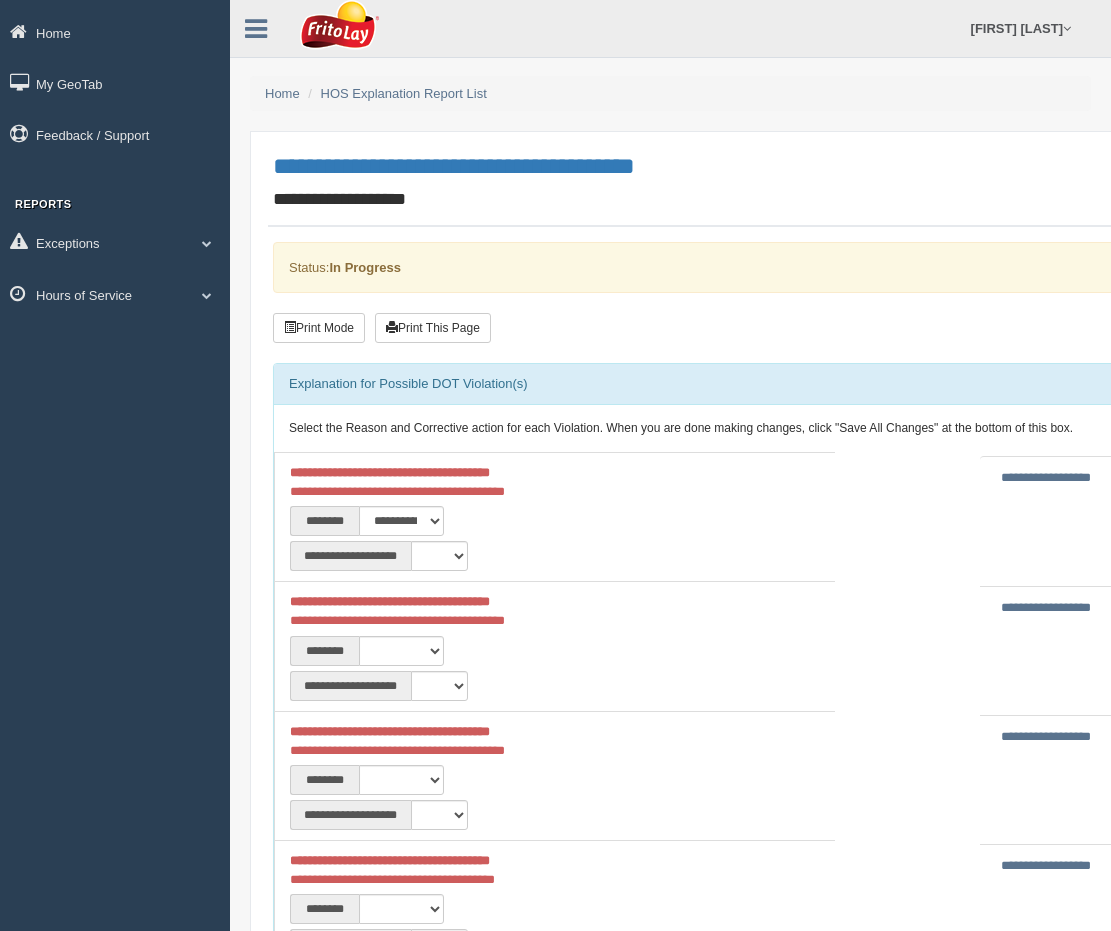 click on "**********" at bounding box center (417, 521) 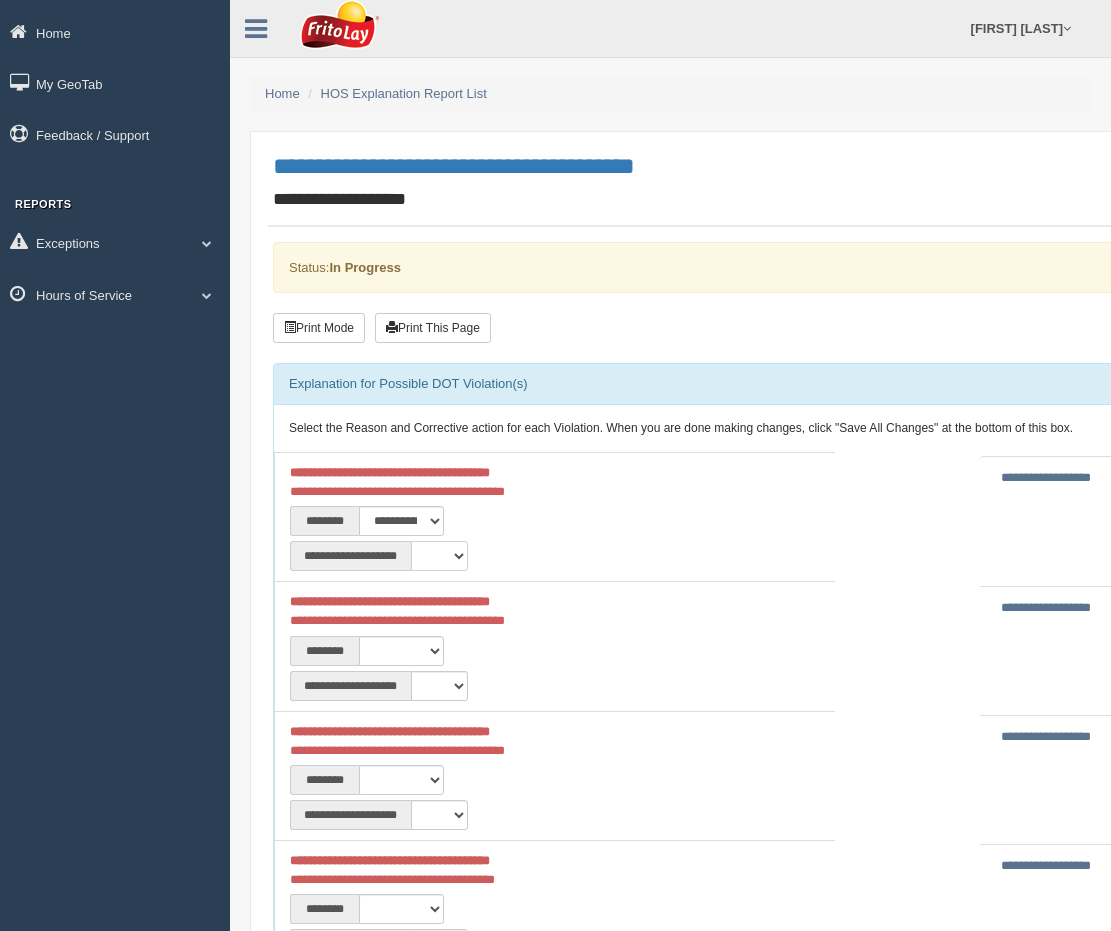 click on "**********" at bounding box center [440, 556] 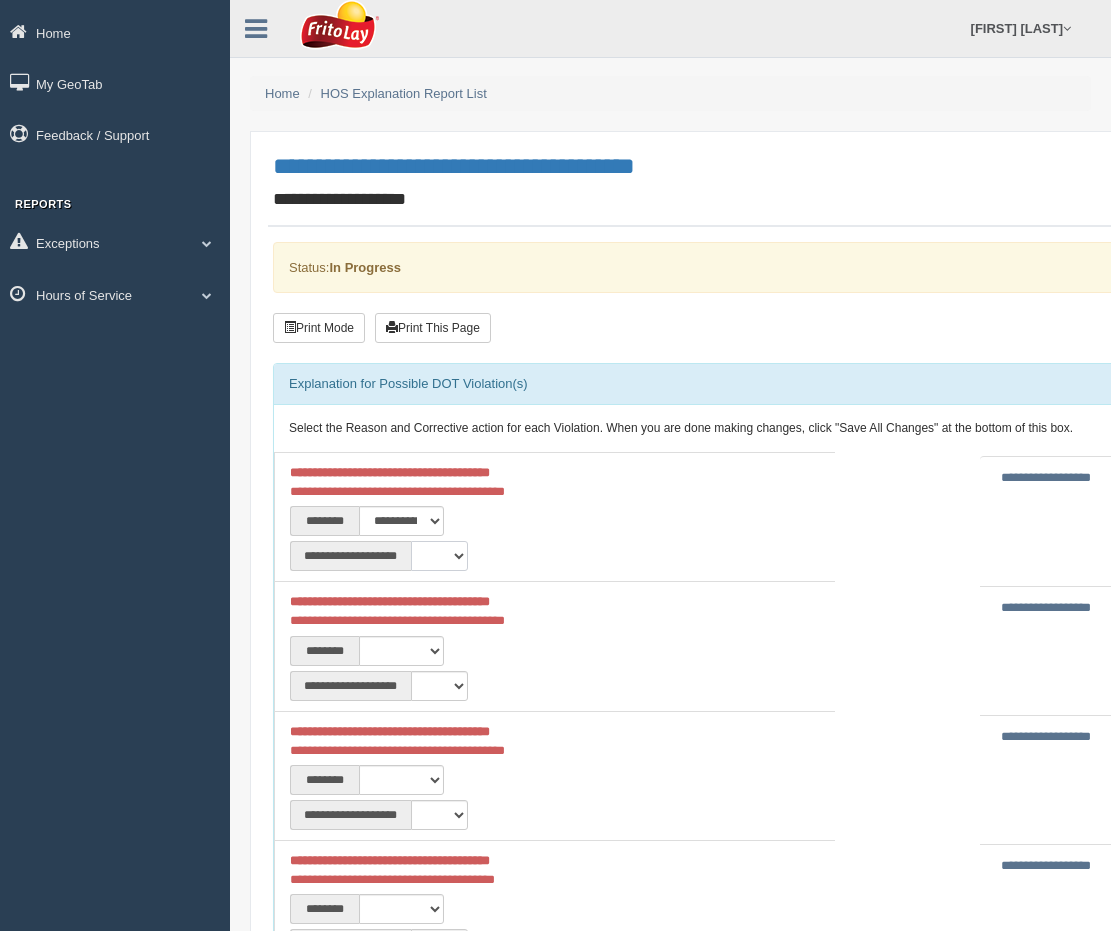 select on "**" 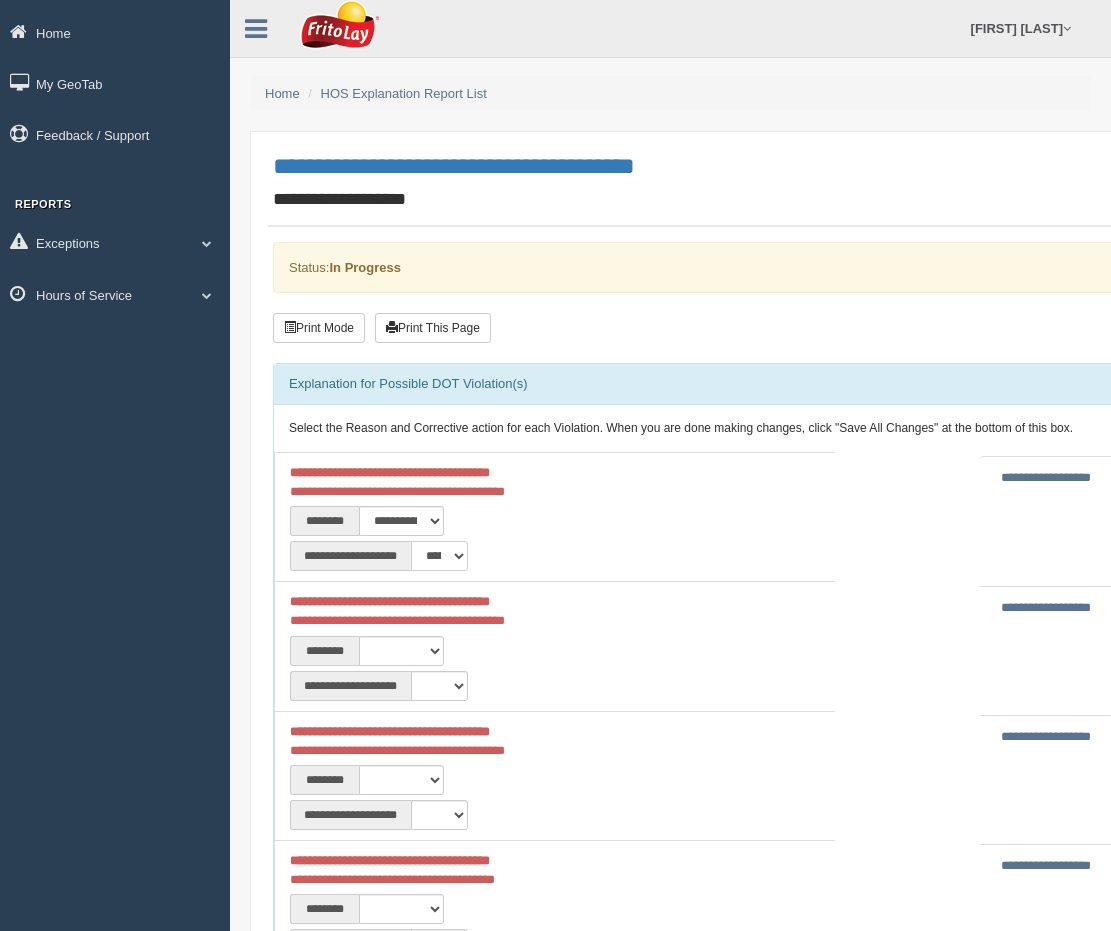 click on "**********" at bounding box center (440, 556) 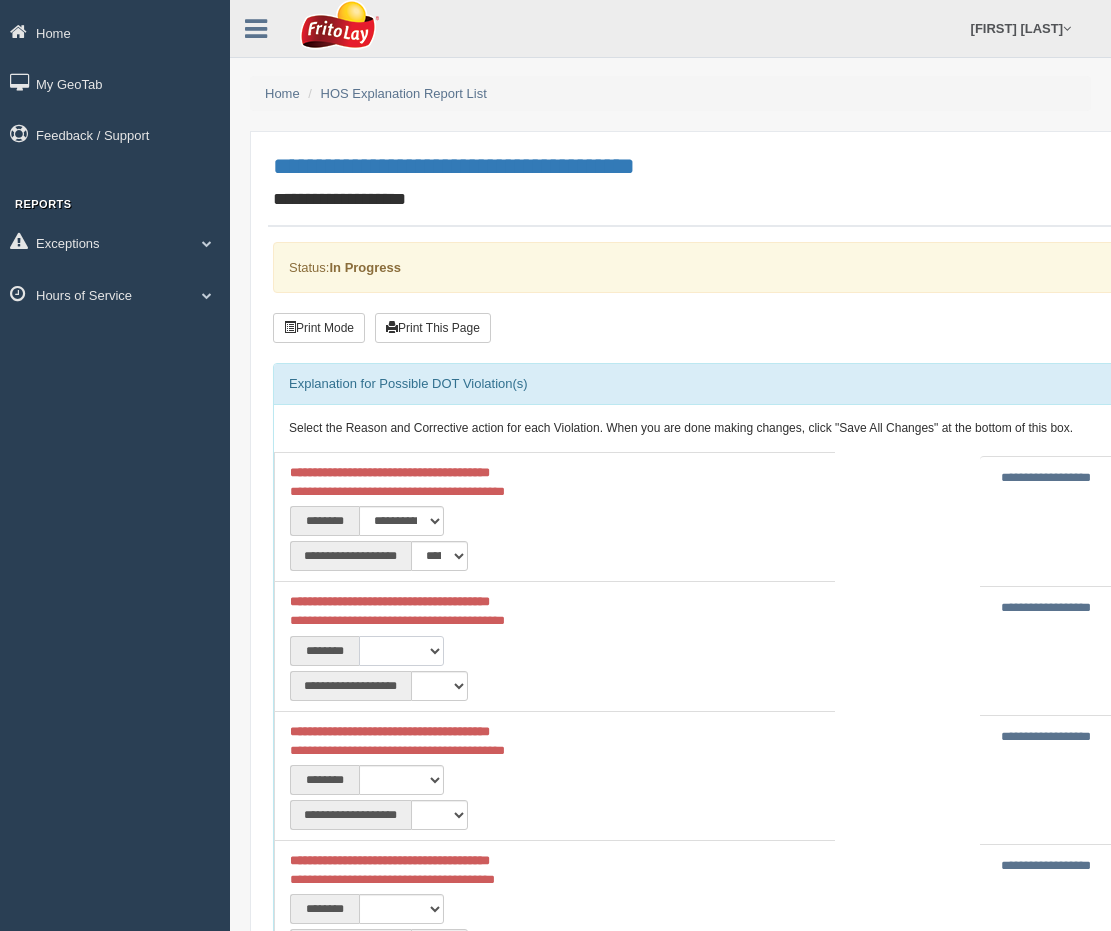 click on "**********" at bounding box center [401, 651] 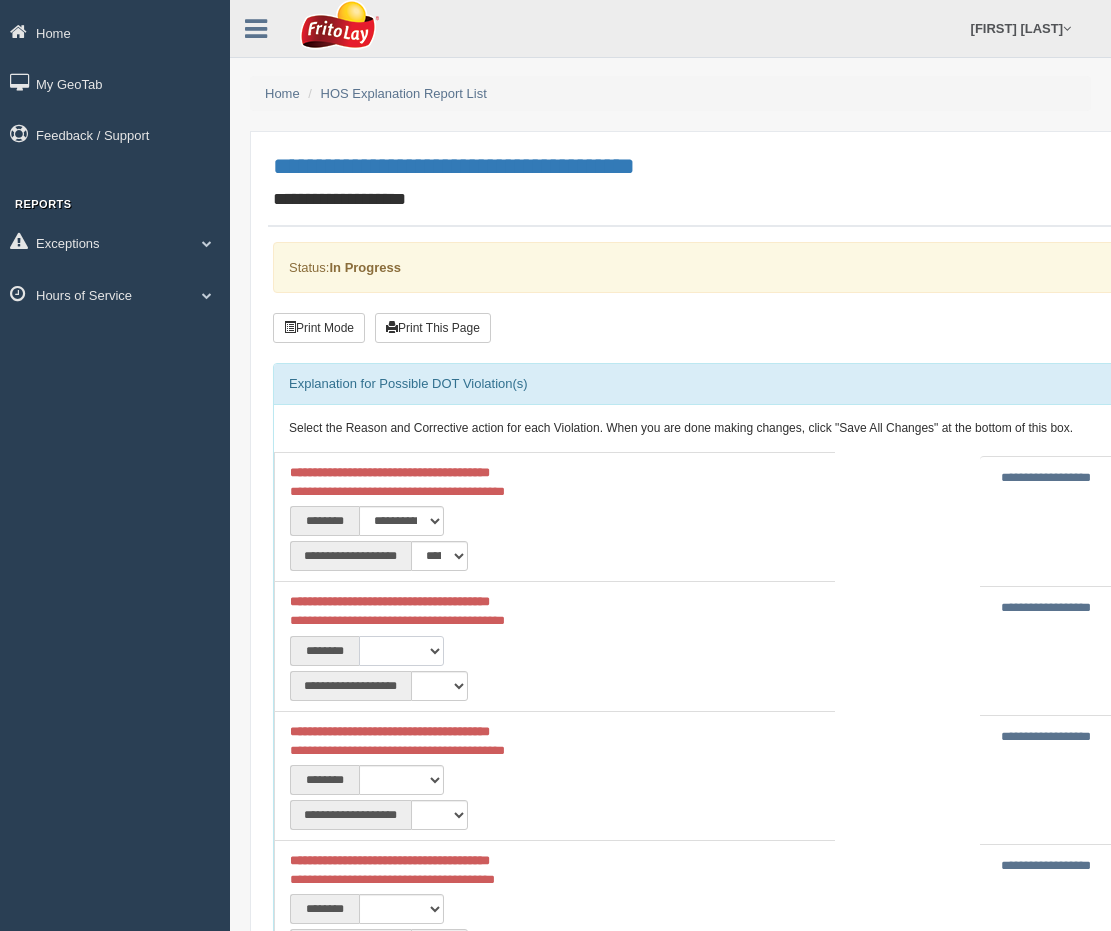 select on "****" 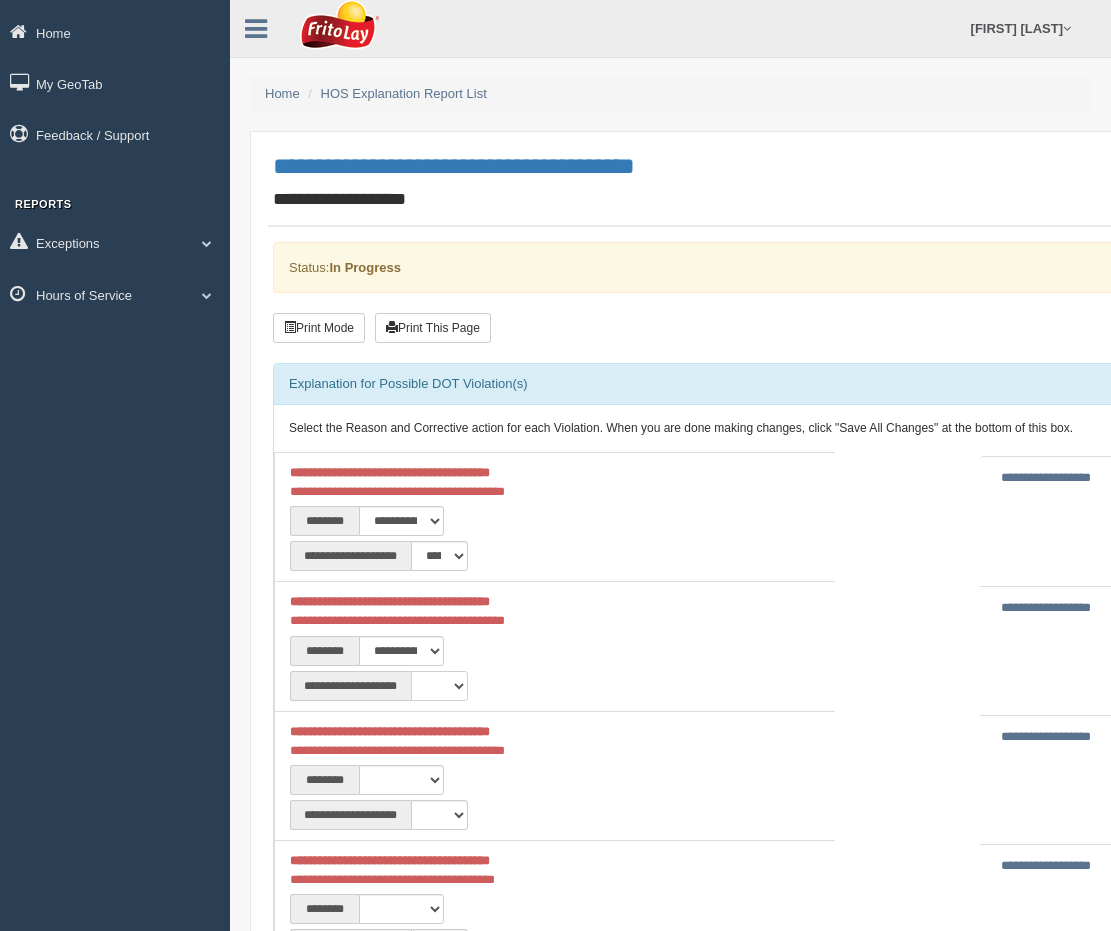click on "**********" at bounding box center [440, 686] 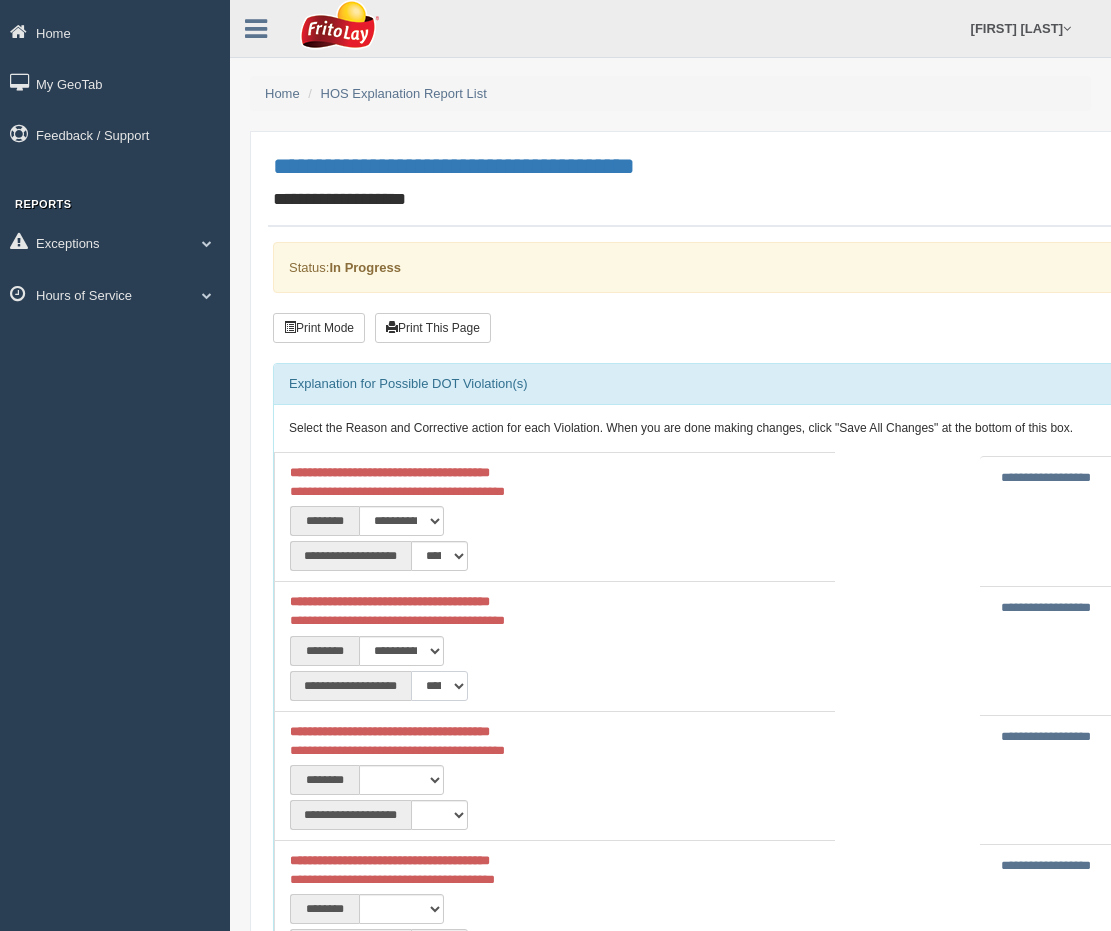 click on "**********" at bounding box center (440, 686) 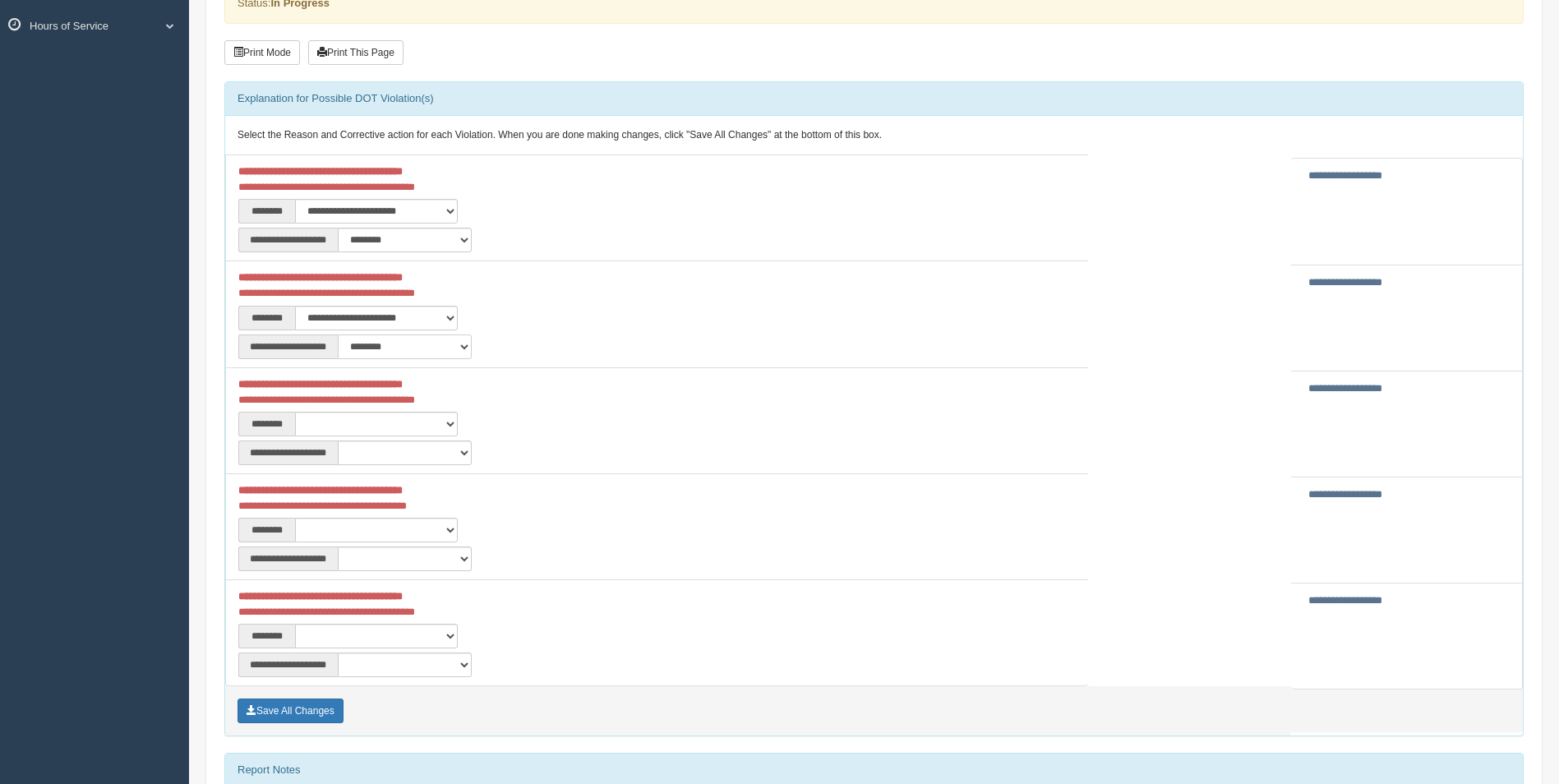 scroll, scrollTop: 247, scrollLeft: 0, axis: vertical 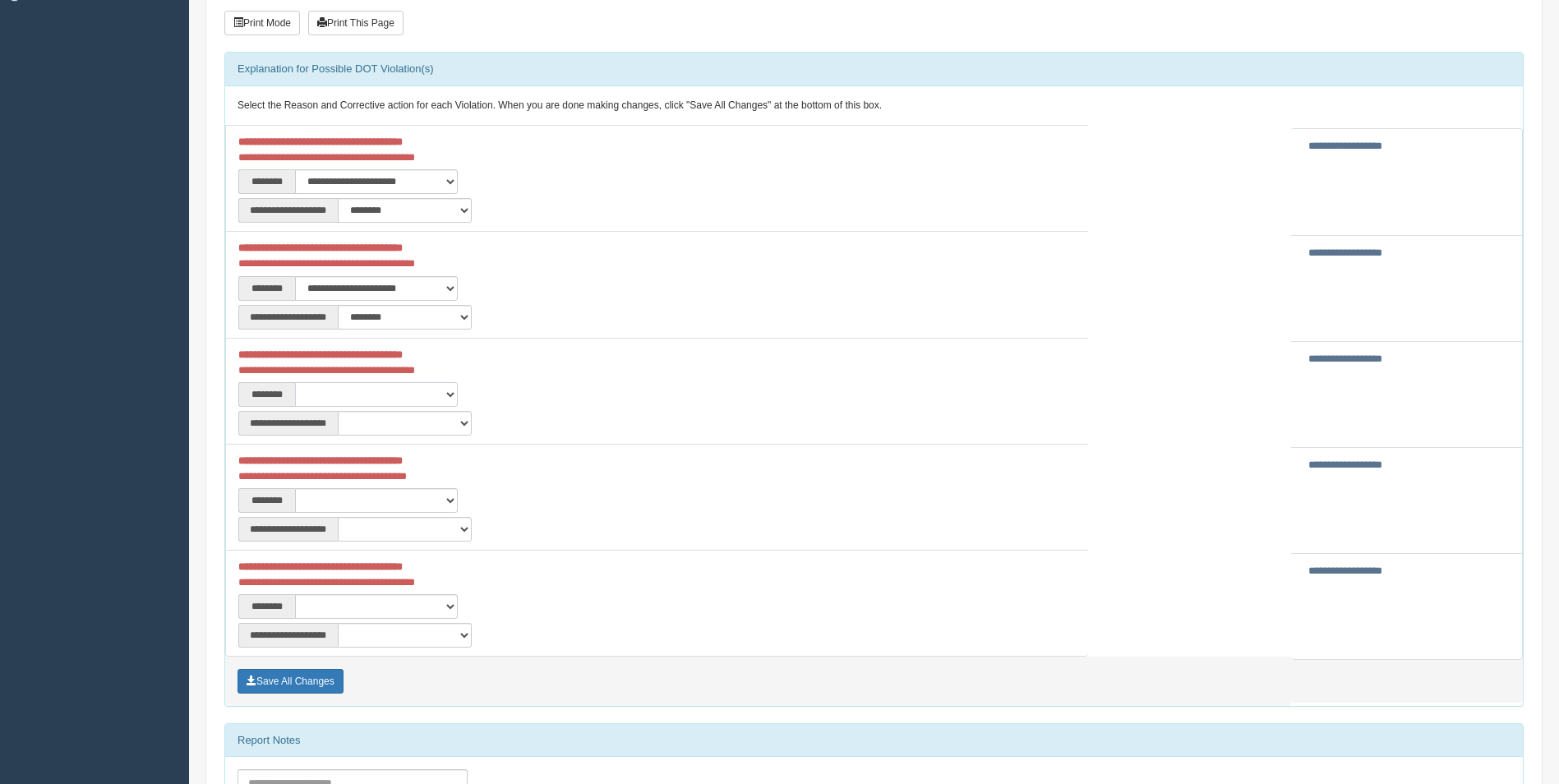 click on "**********" at bounding box center [376, 394] 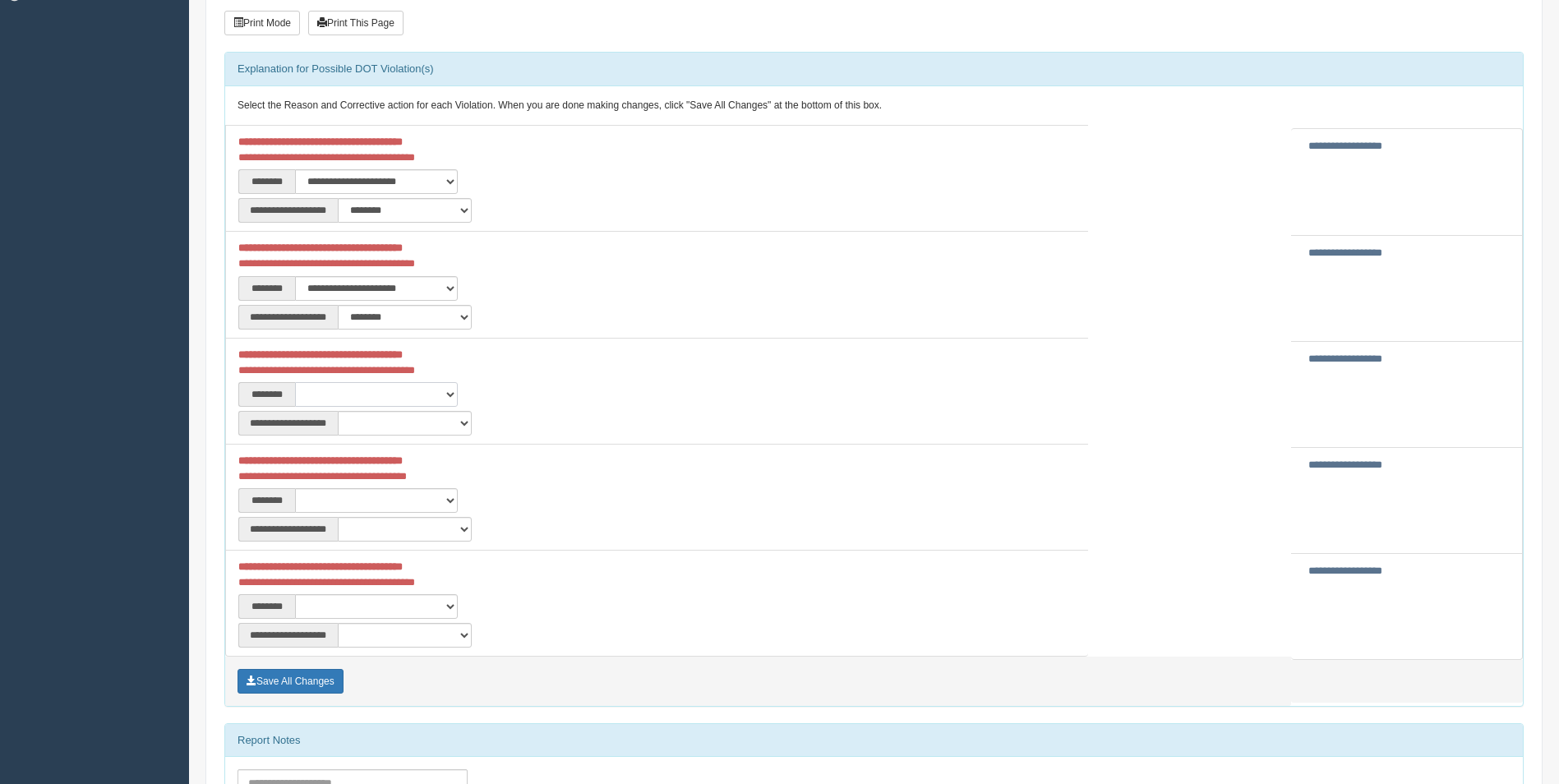 select on "****" 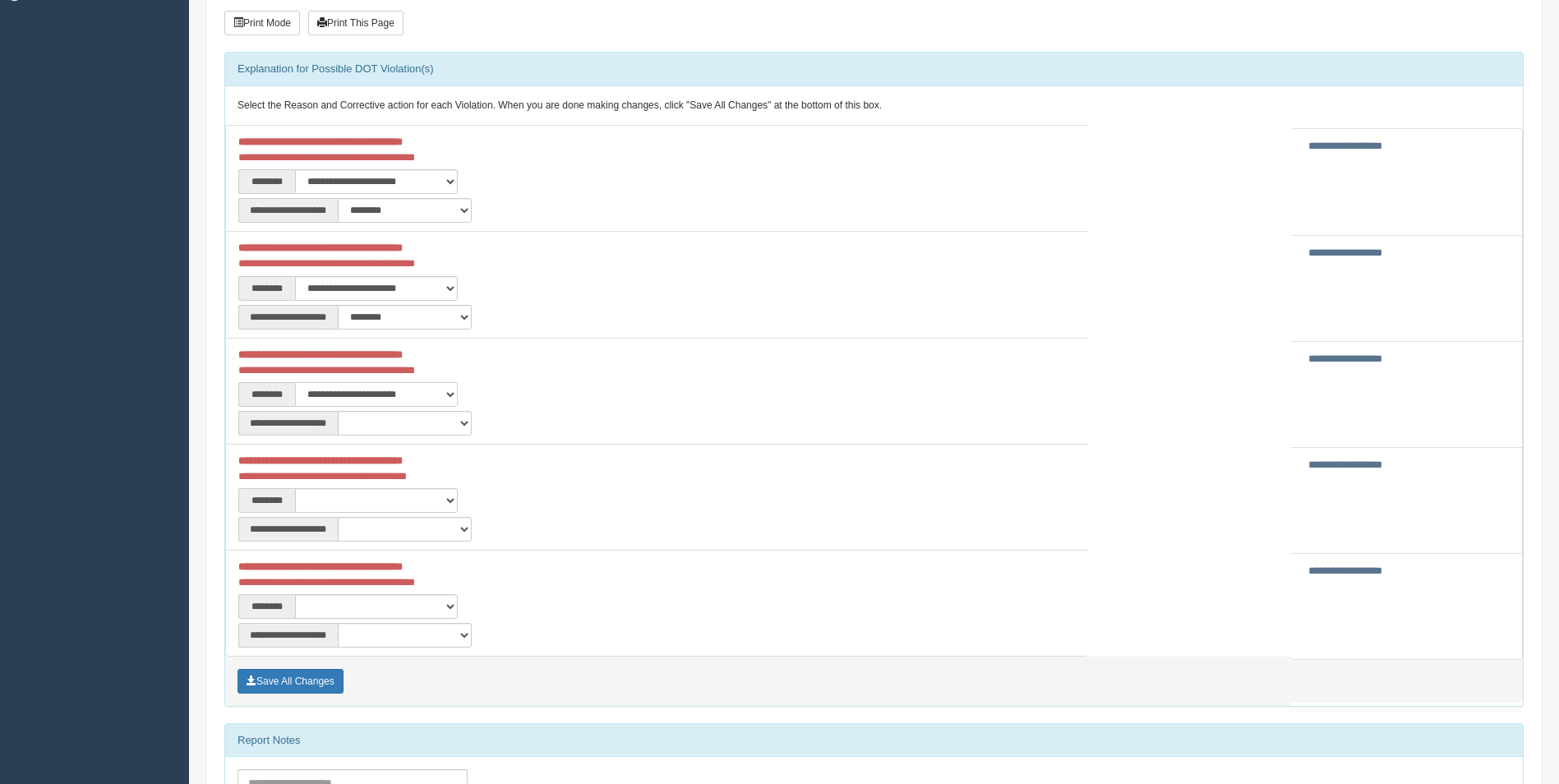 click on "**********" at bounding box center [376, 394] 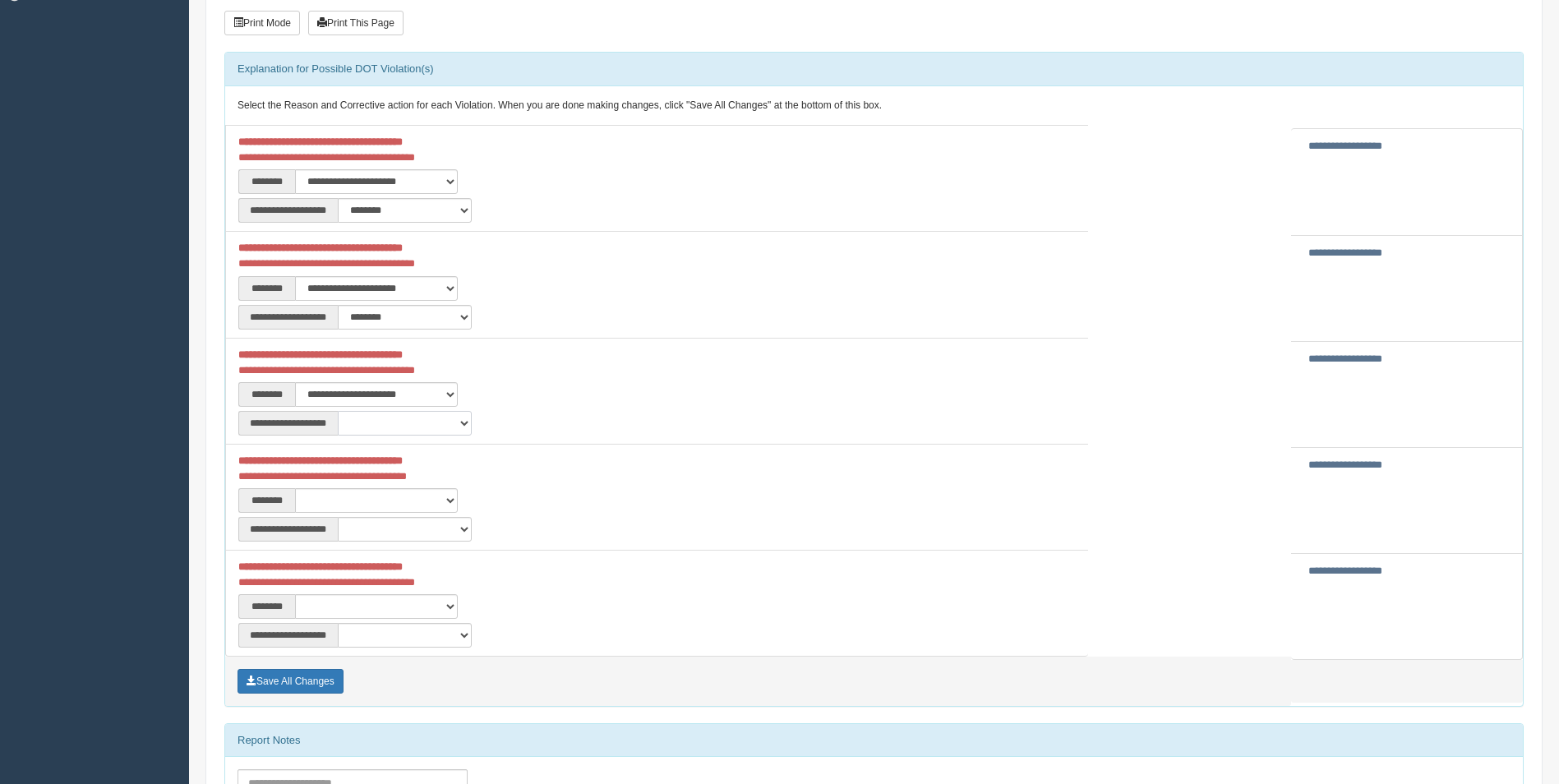 click on "**********" at bounding box center [404, 423] 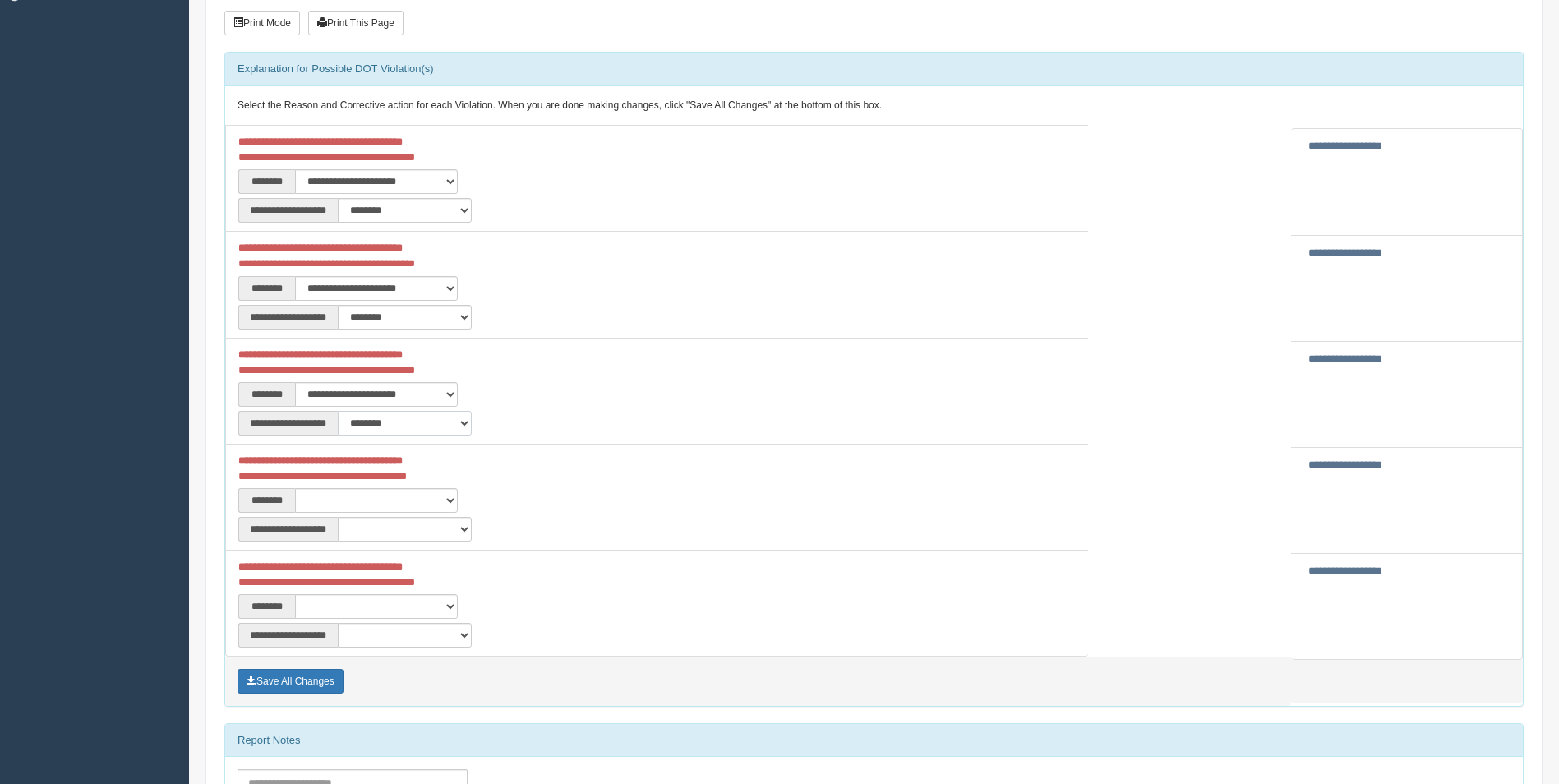 click on "**********" at bounding box center (404, 423) 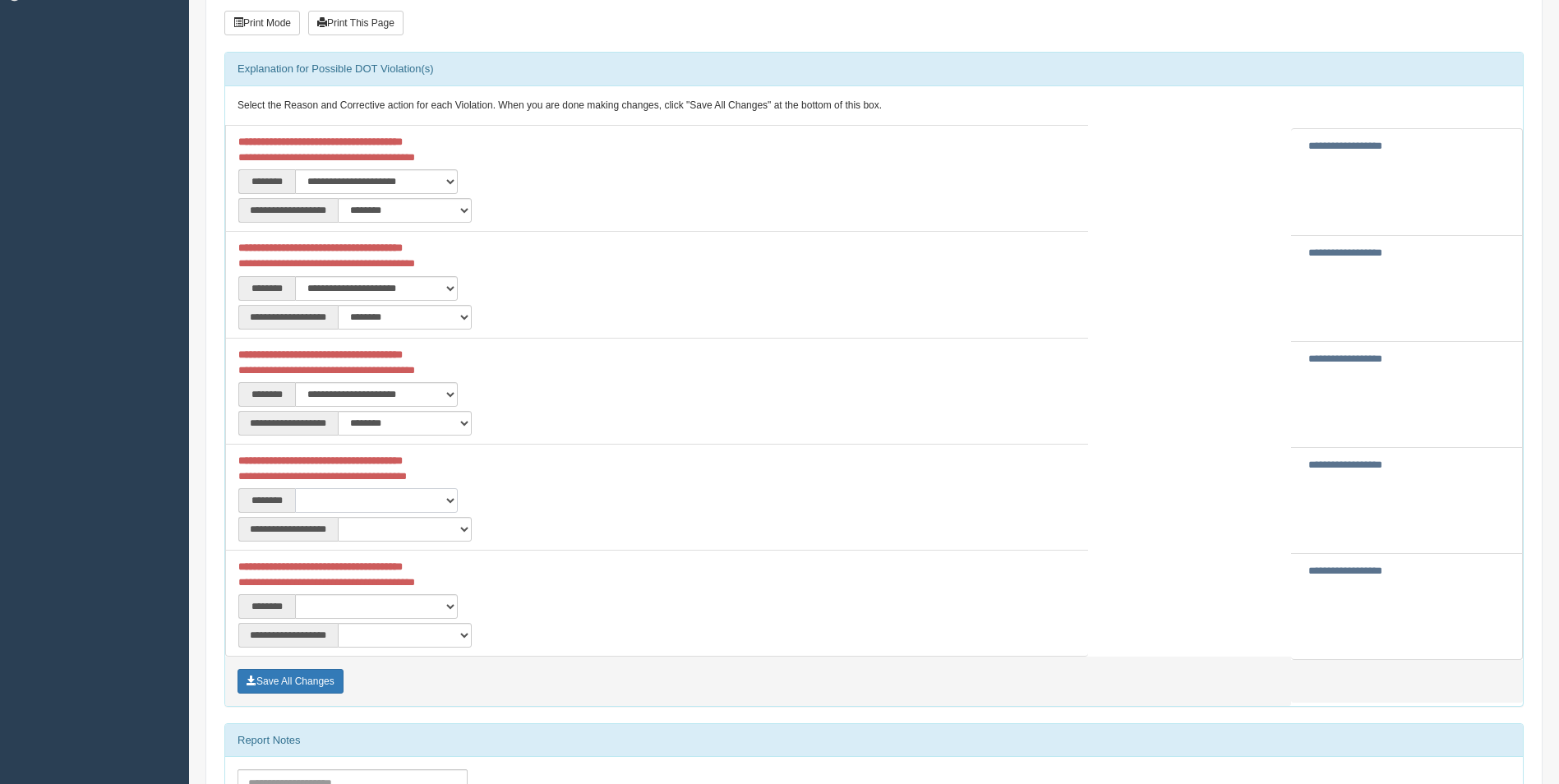 click on "**********" at bounding box center [376, 500] 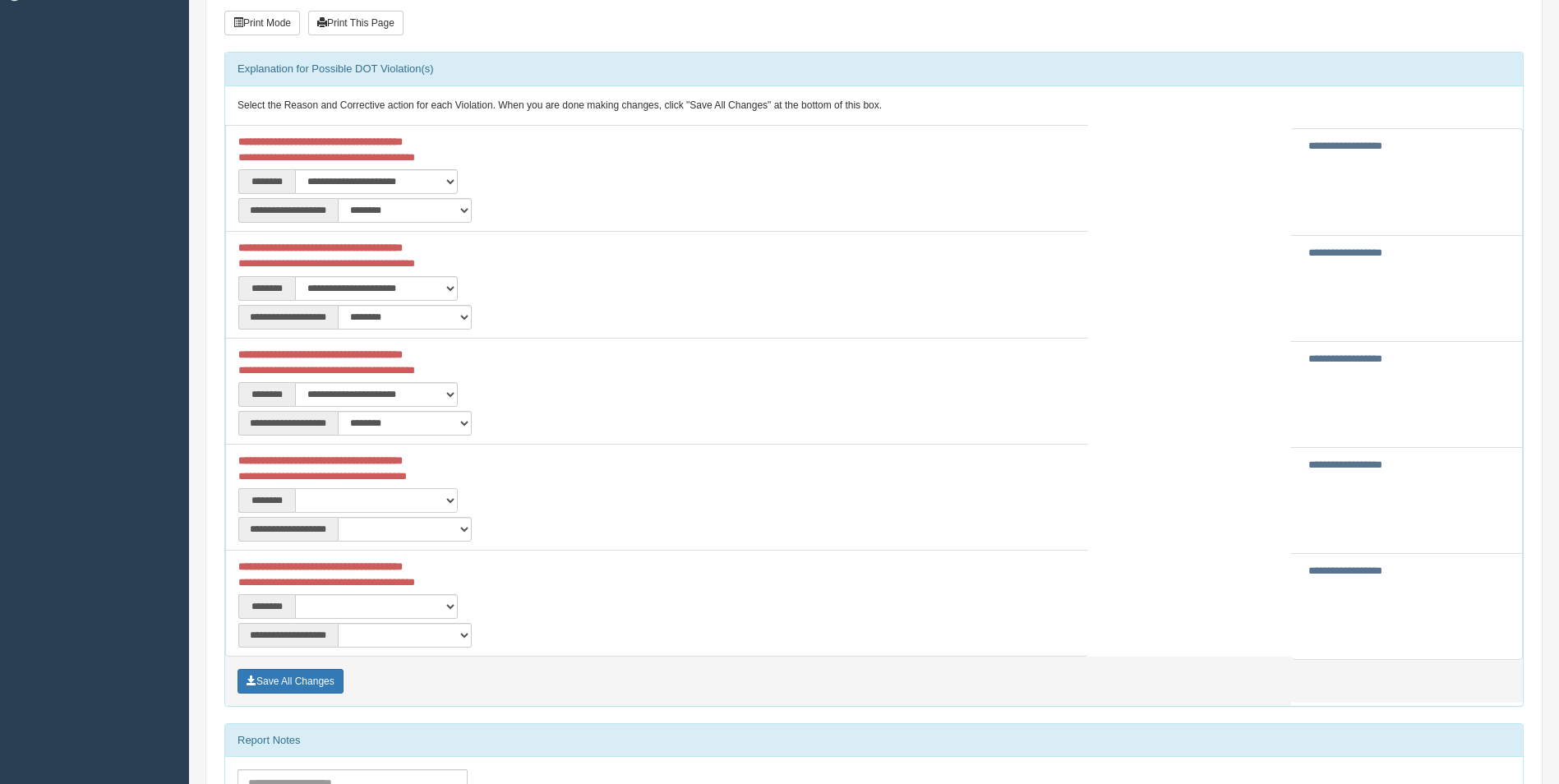 select on "****" 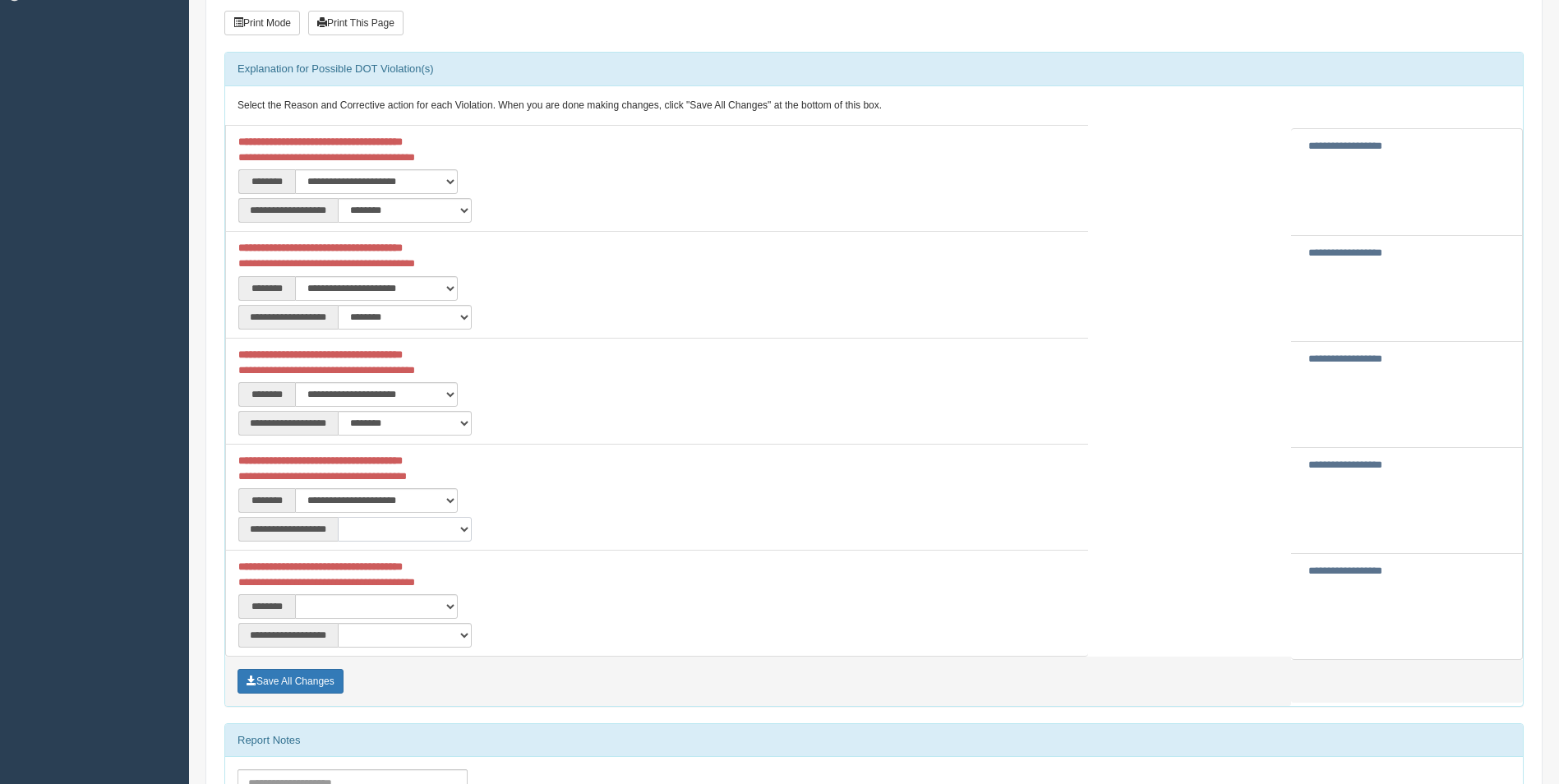 click on "**********" at bounding box center (404, 529) 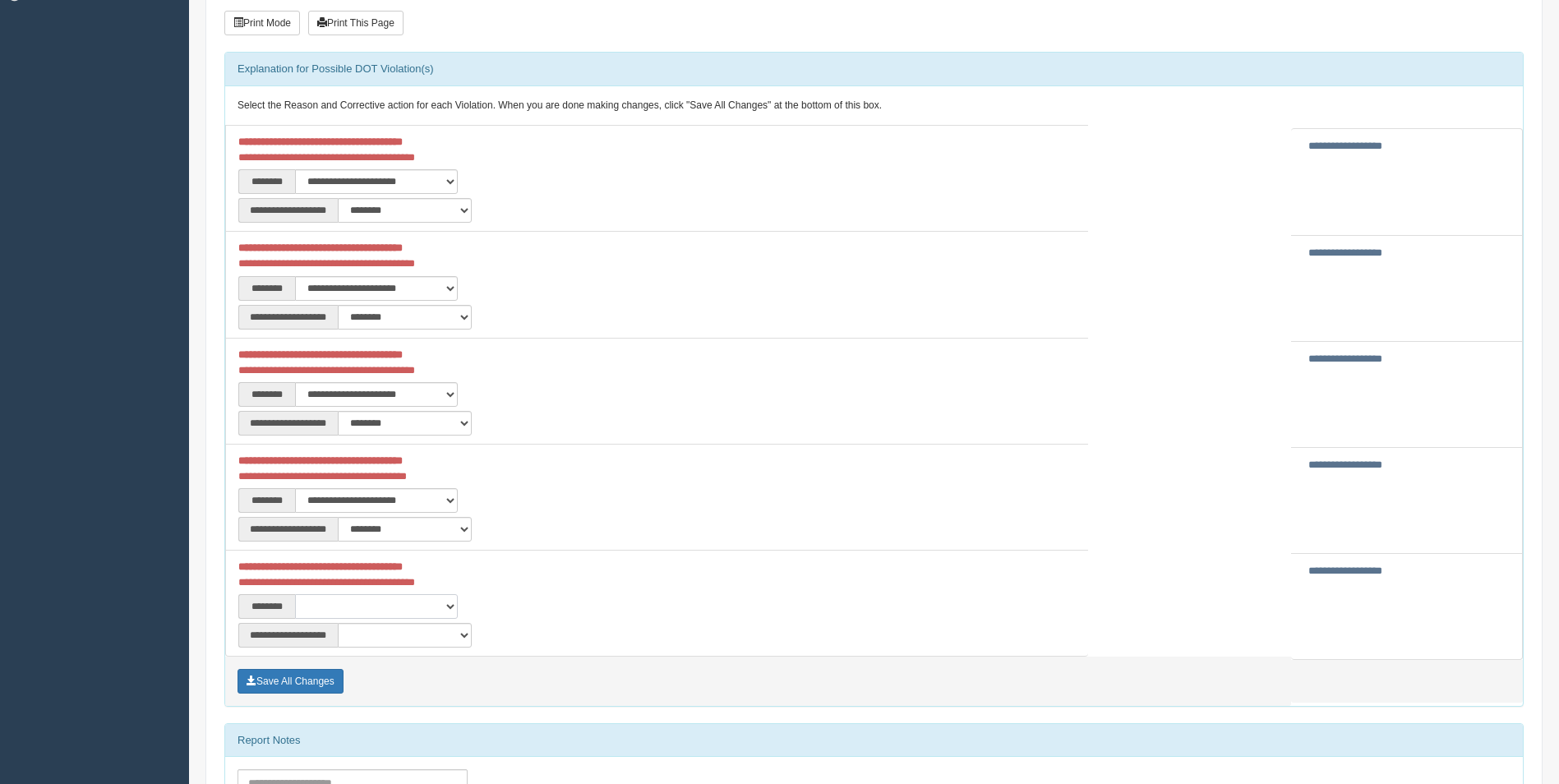 click on "**********" at bounding box center [376, 606] 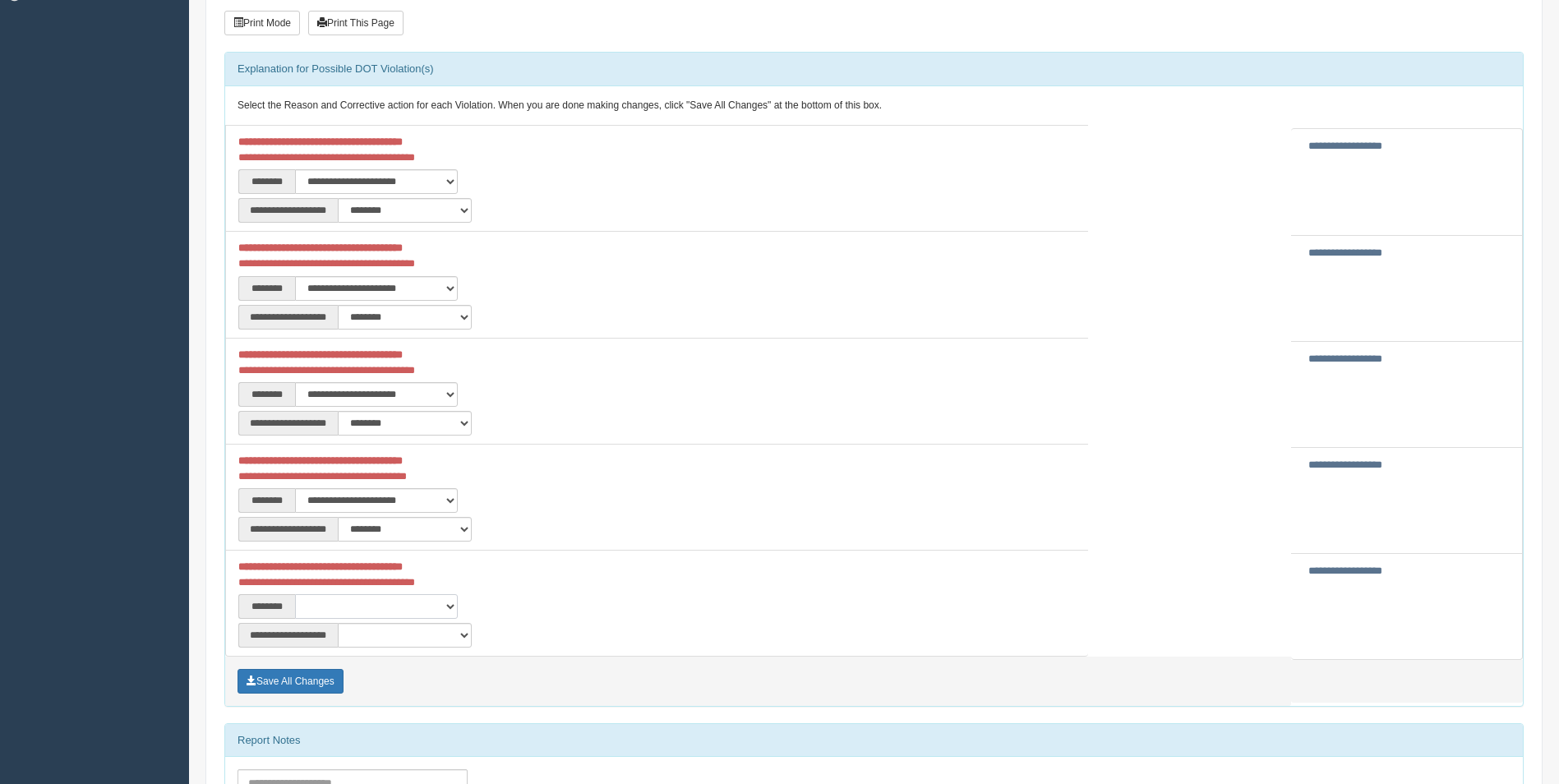 select on "****" 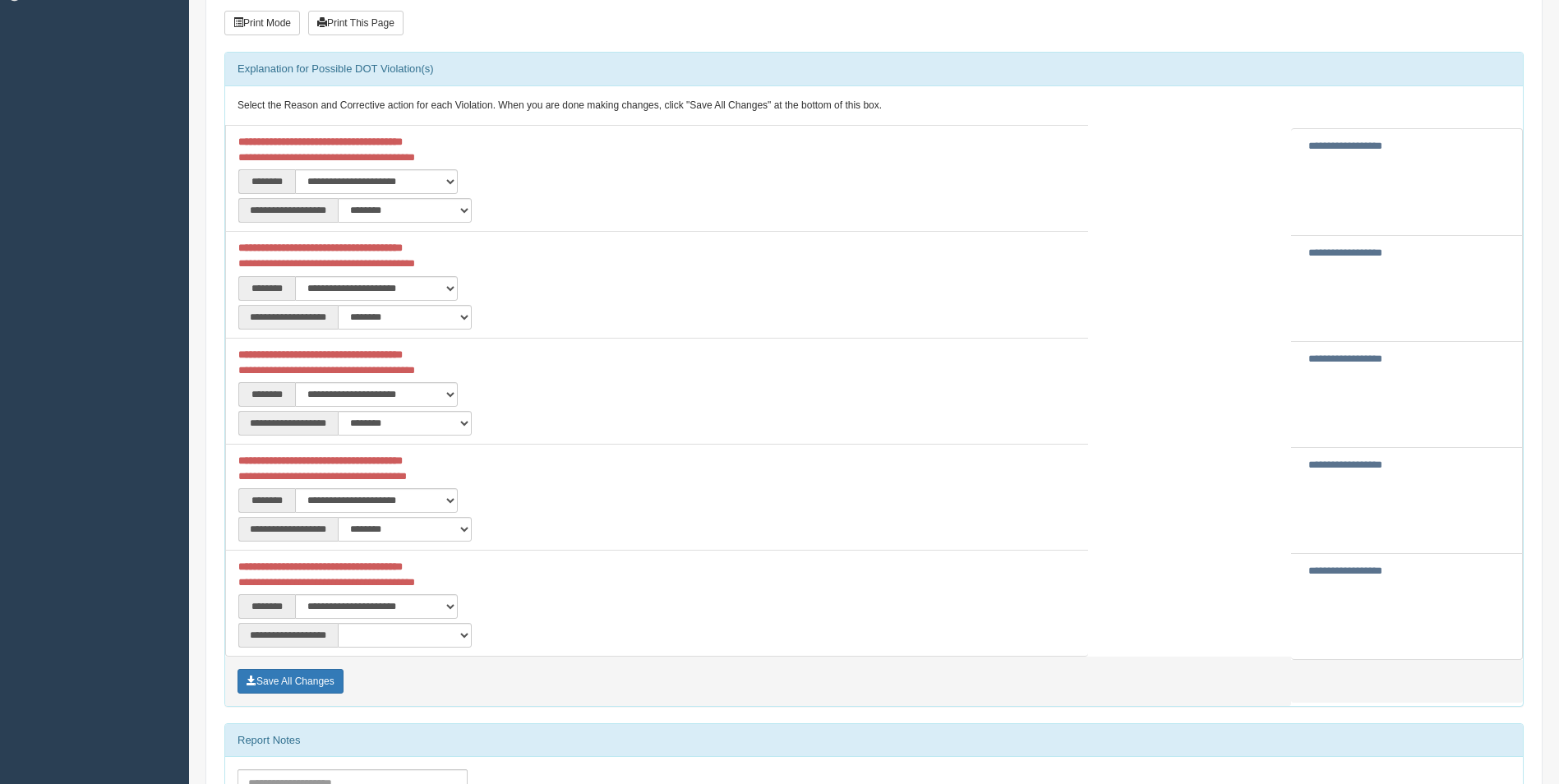 drag, startPoint x: 390, startPoint y: 651, endPoint x: 397, endPoint y: 643, distance: 10.630146 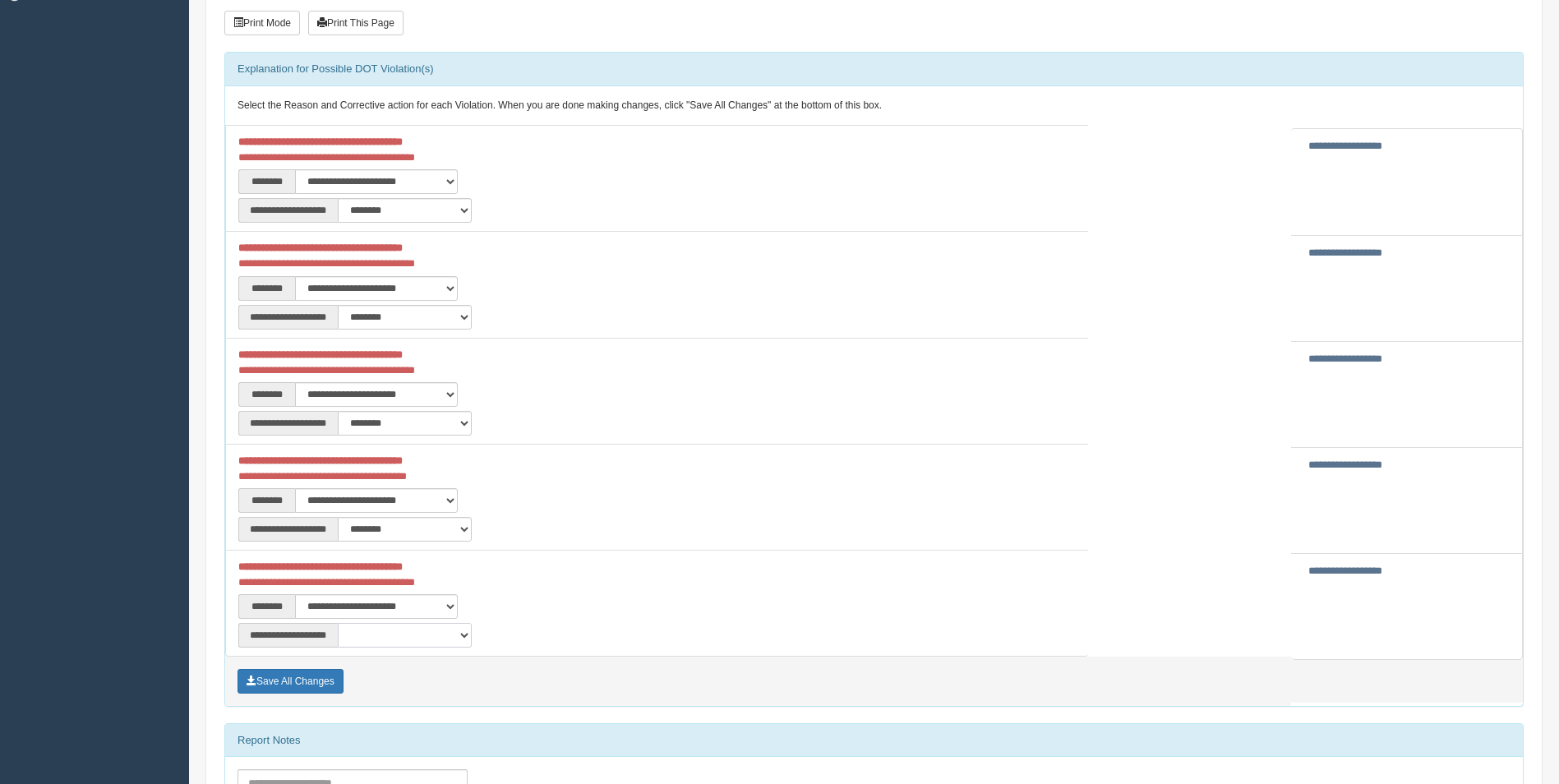 click on "**********" at bounding box center [404, 635] 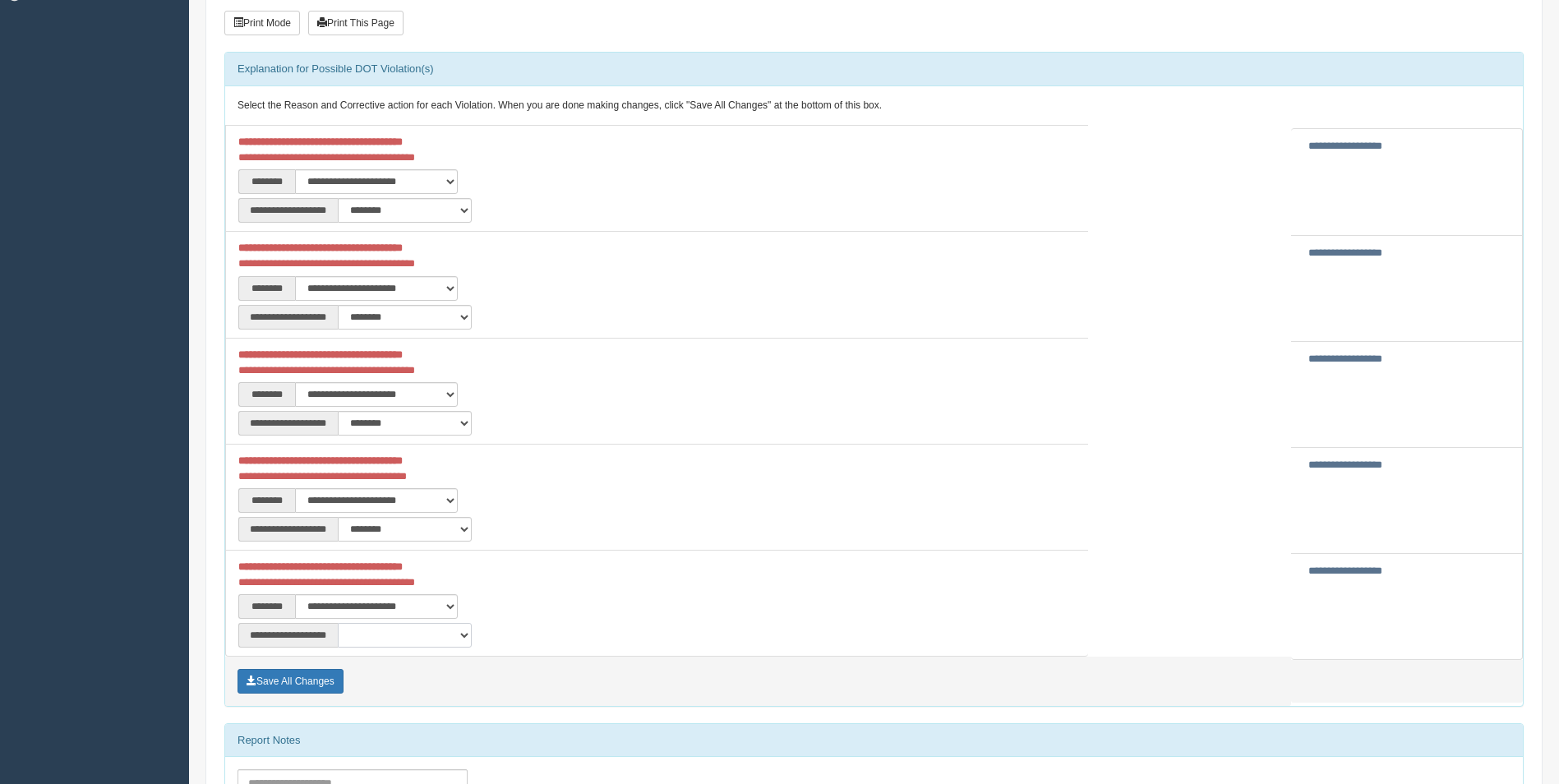 select on "**" 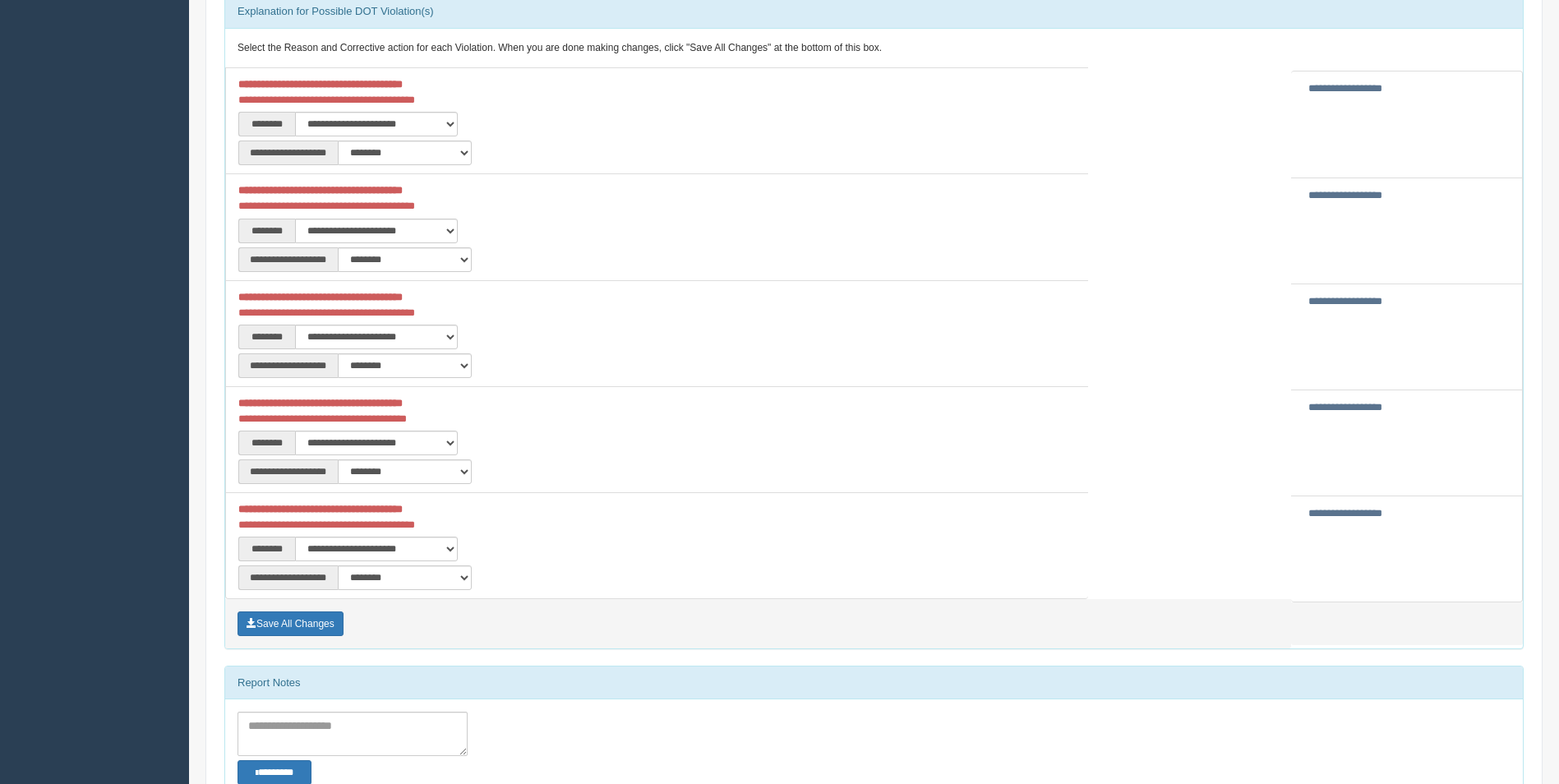 scroll, scrollTop: 329, scrollLeft: 0, axis: vertical 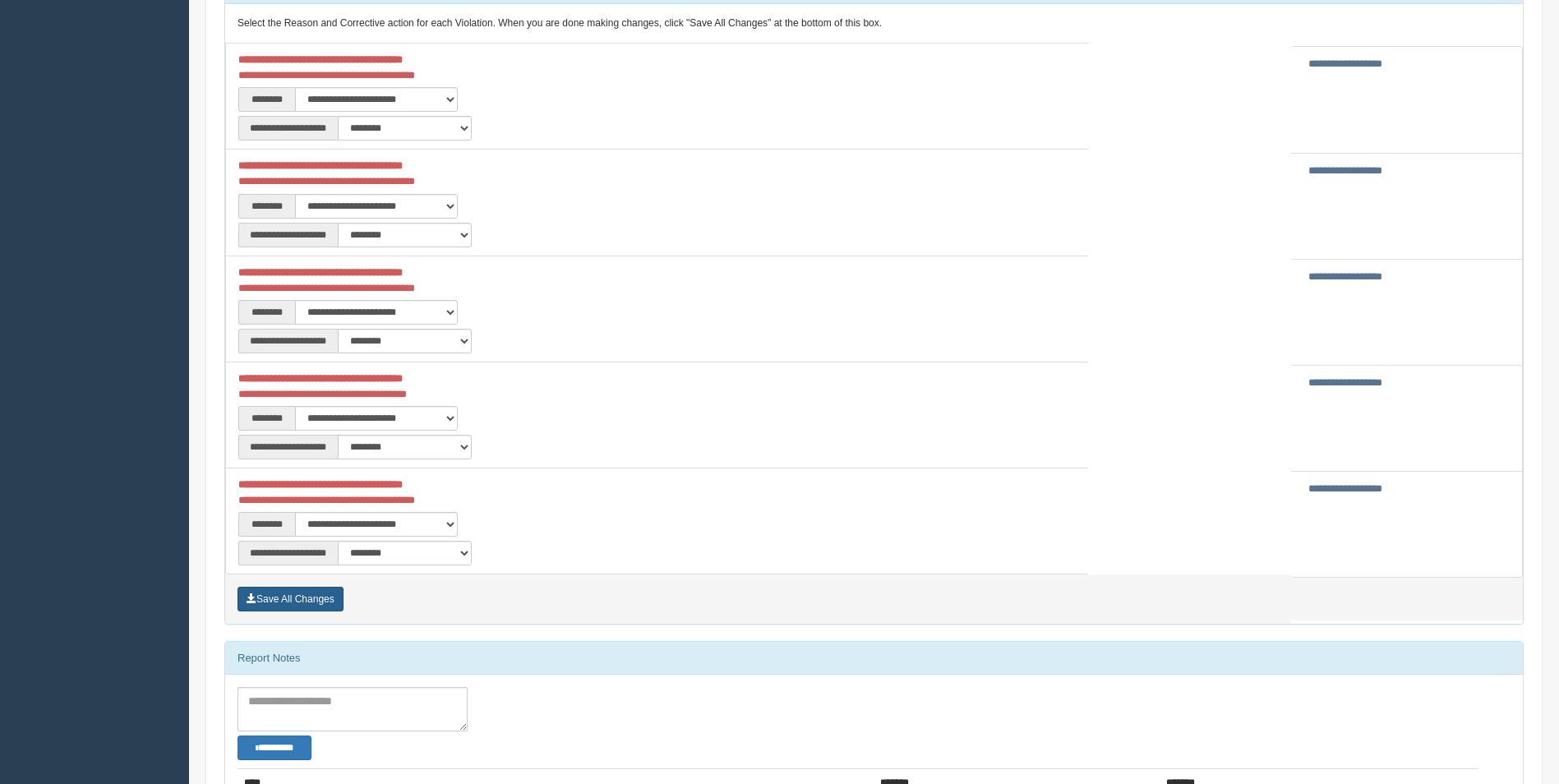click on "Save All Changes" at bounding box center (290, 599) 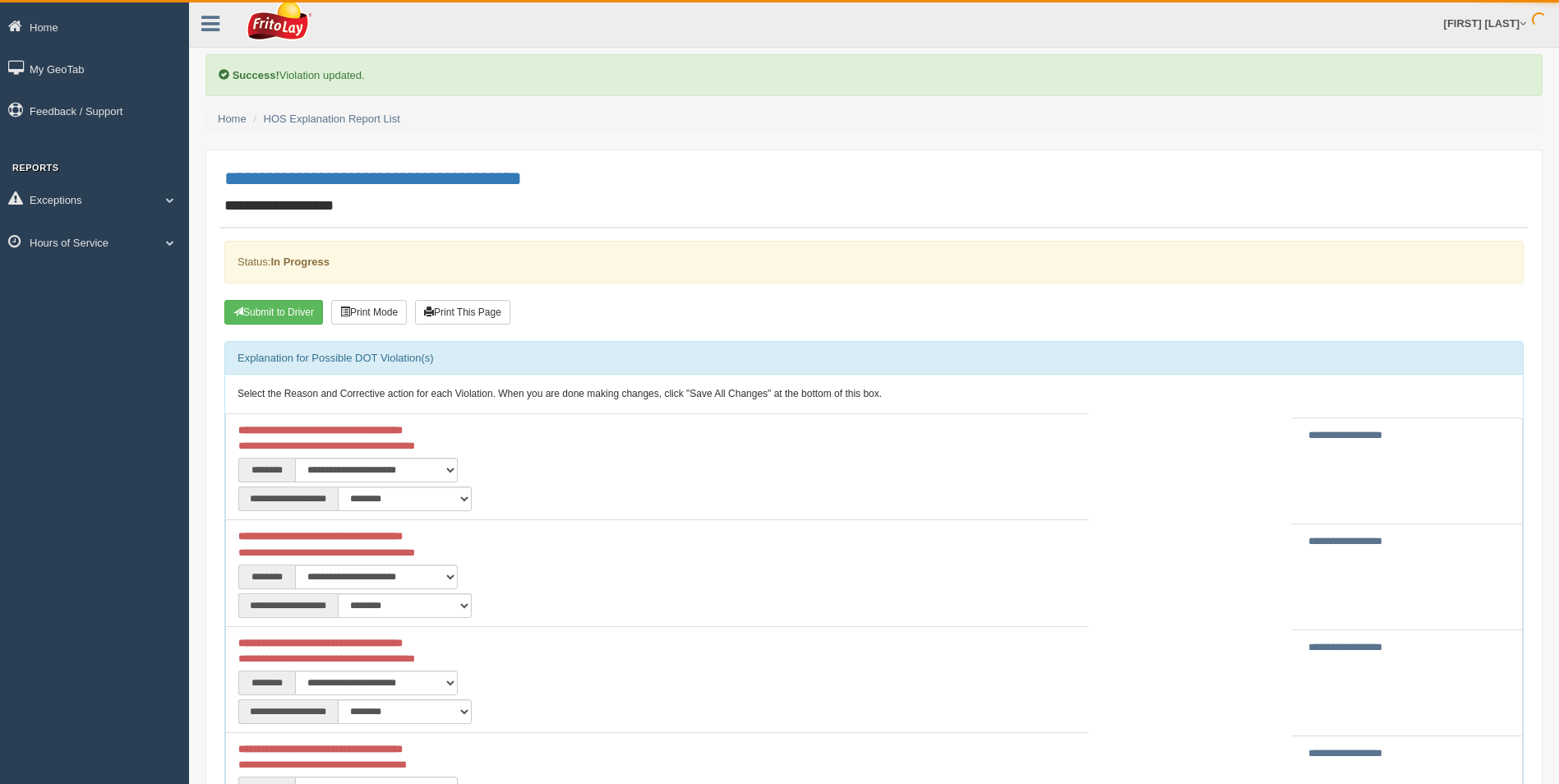 scroll, scrollTop: 0, scrollLeft: 0, axis: both 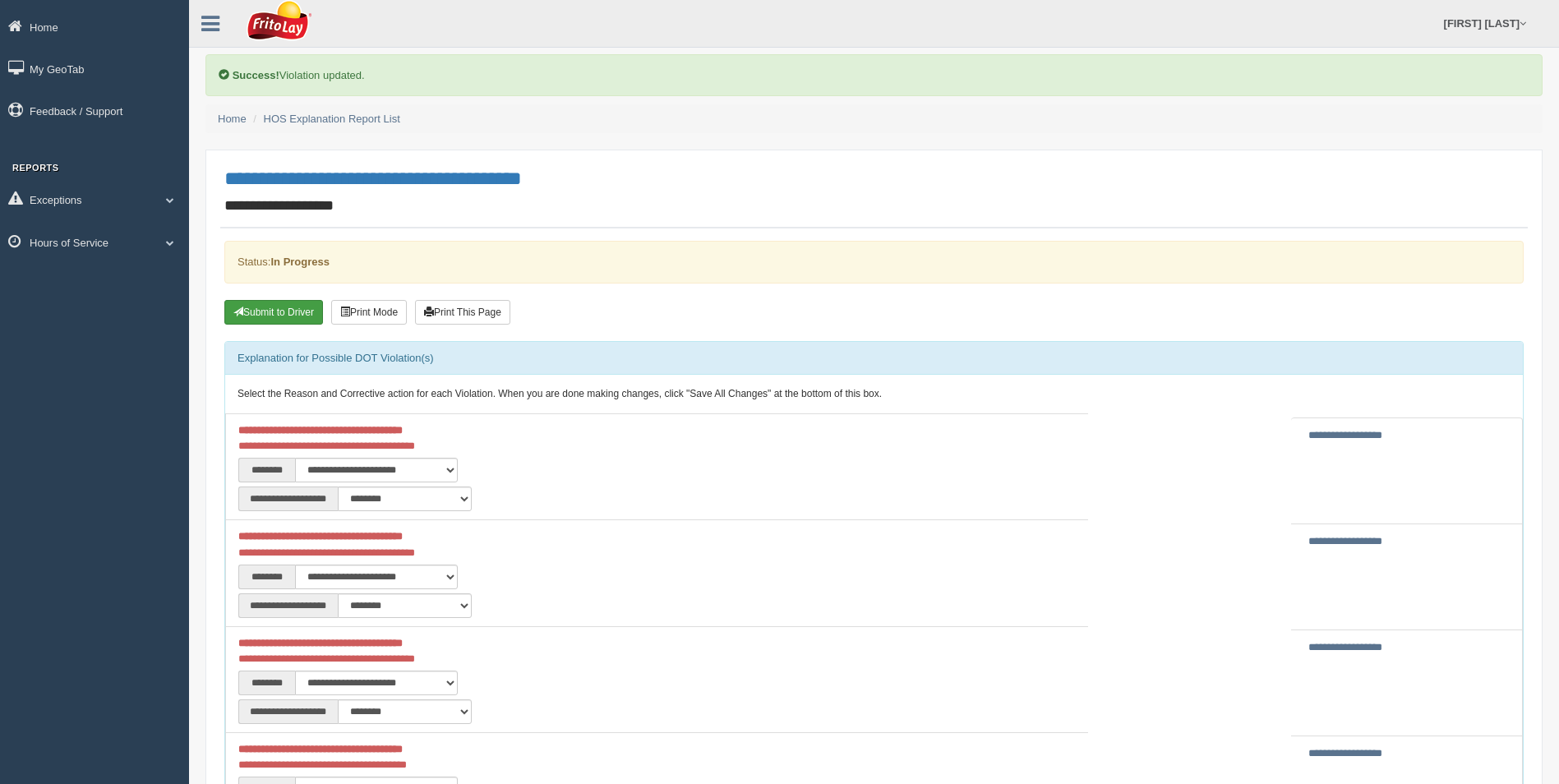 click on "Submit to Driver" at bounding box center (274, 312) 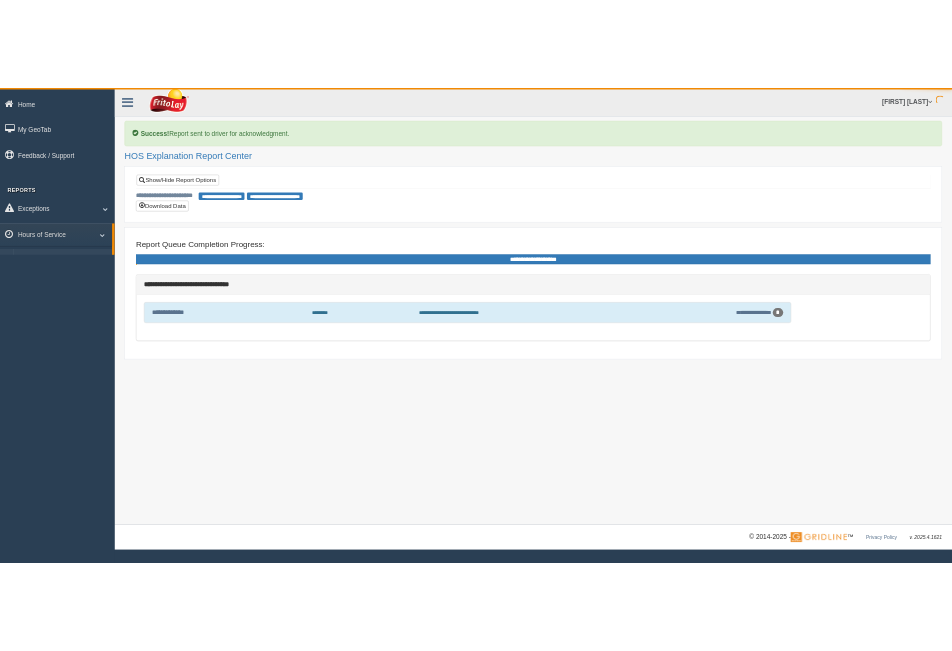 scroll, scrollTop: 0, scrollLeft: 0, axis: both 